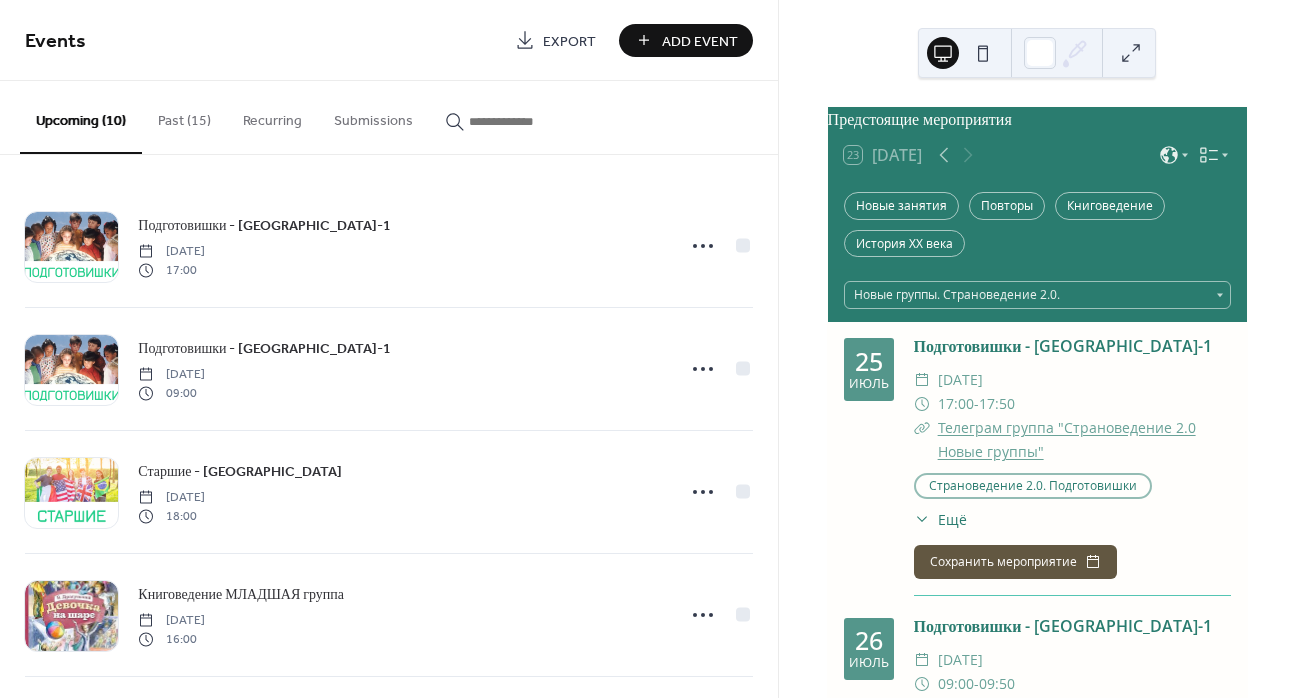 scroll, scrollTop: 0, scrollLeft: 0, axis: both 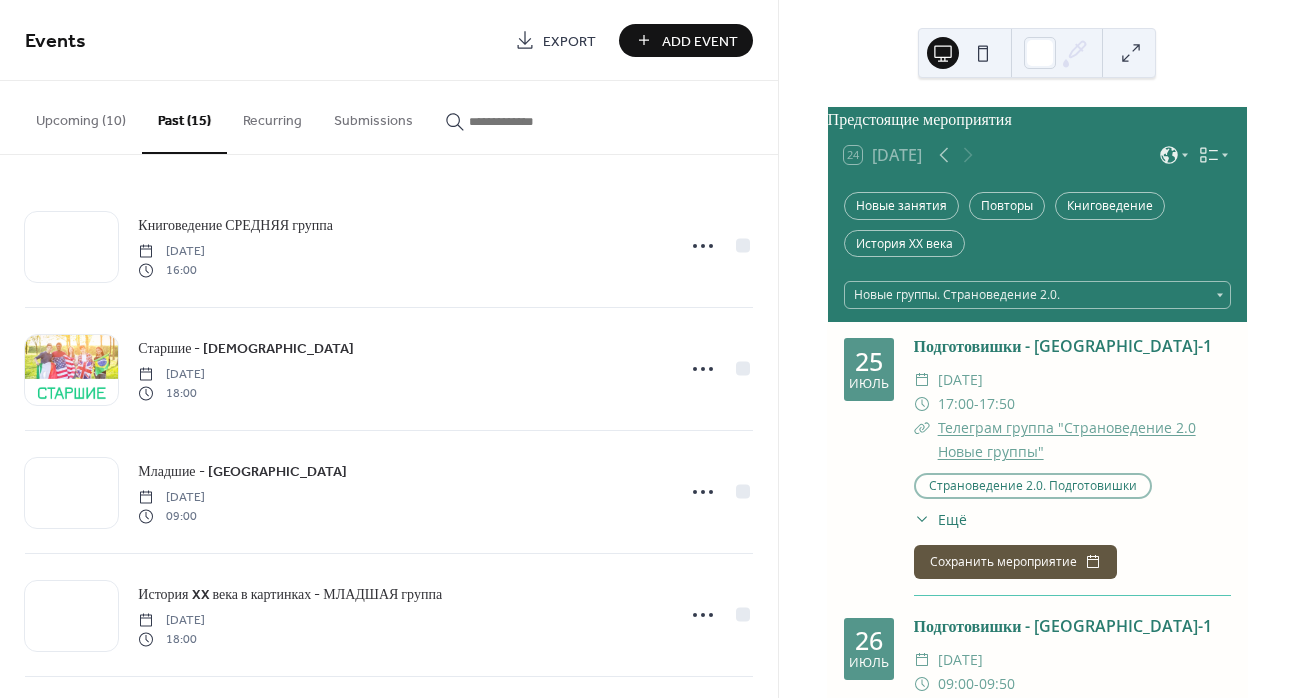 click on "Upcoming (10)" at bounding box center [81, 116] 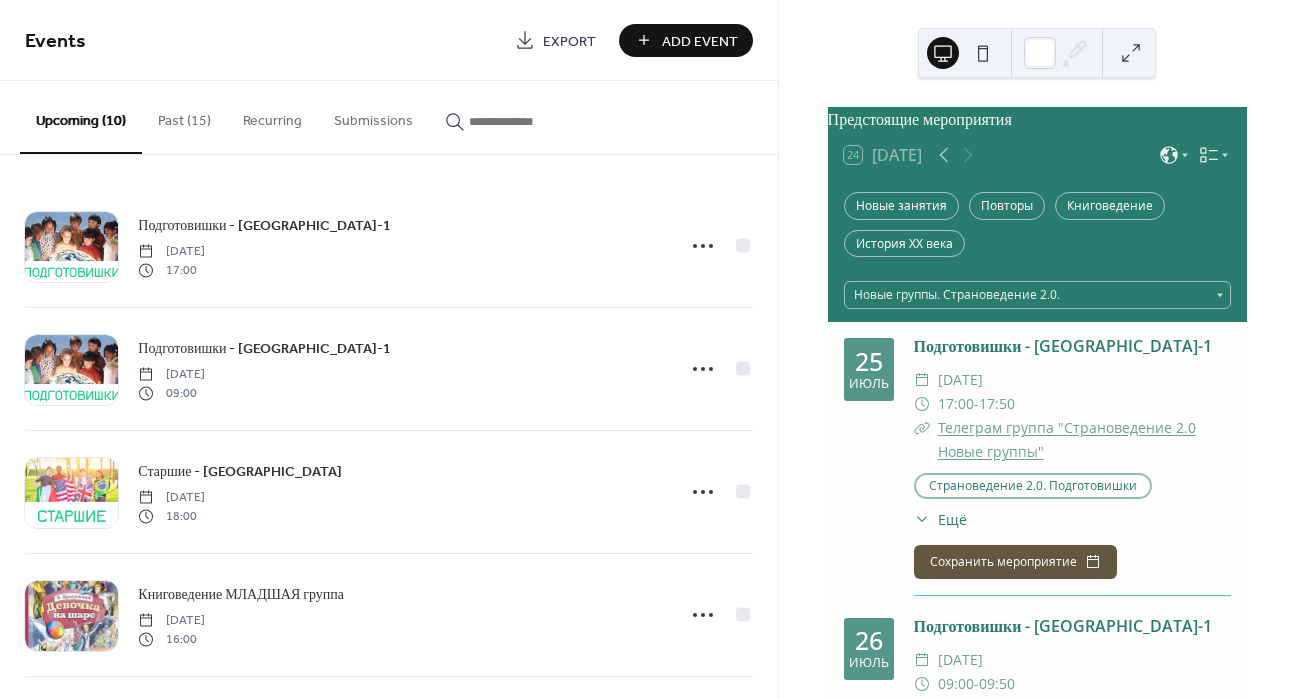 click on "Add Event" at bounding box center [700, 41] 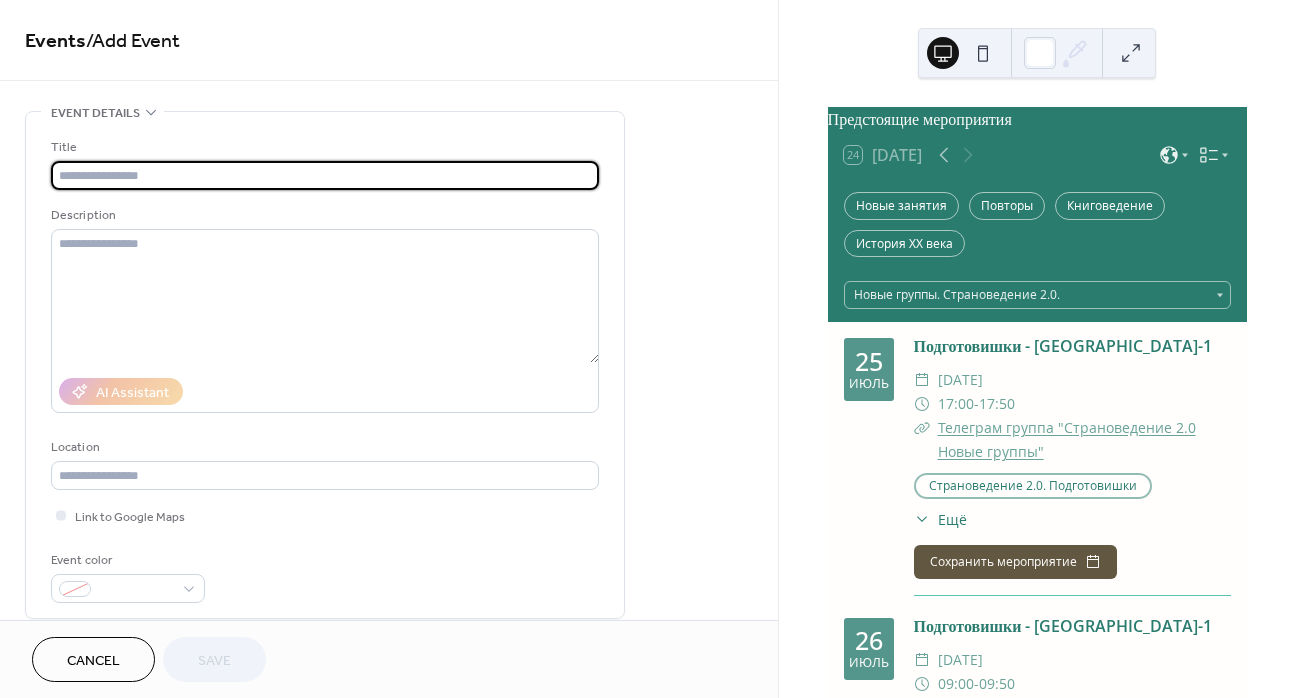 click at bounding box center (325, 175) 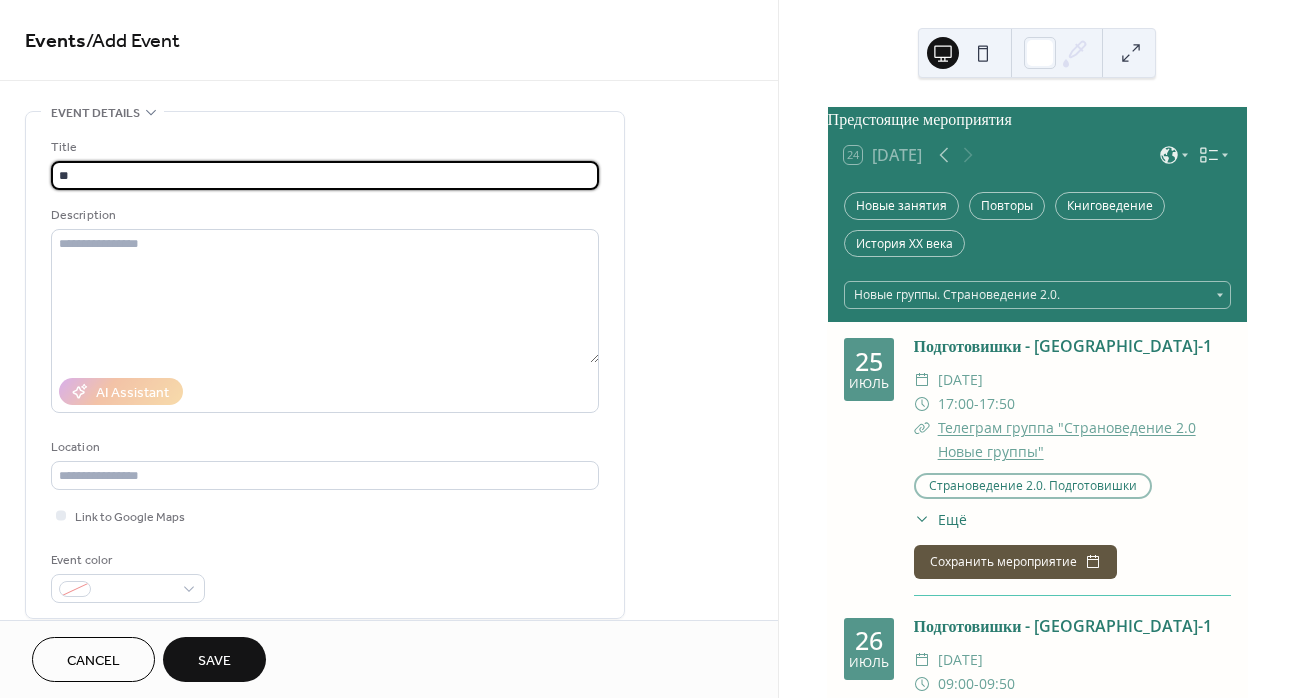 type on "*" 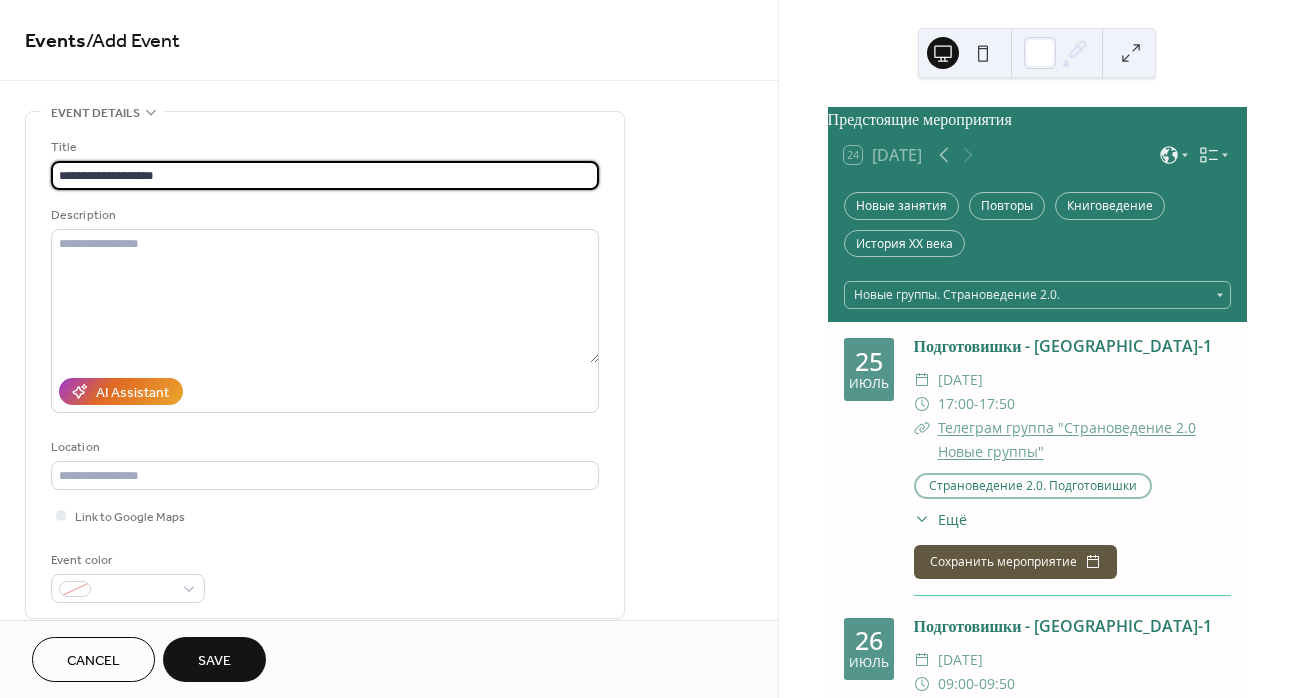 type on "**********" 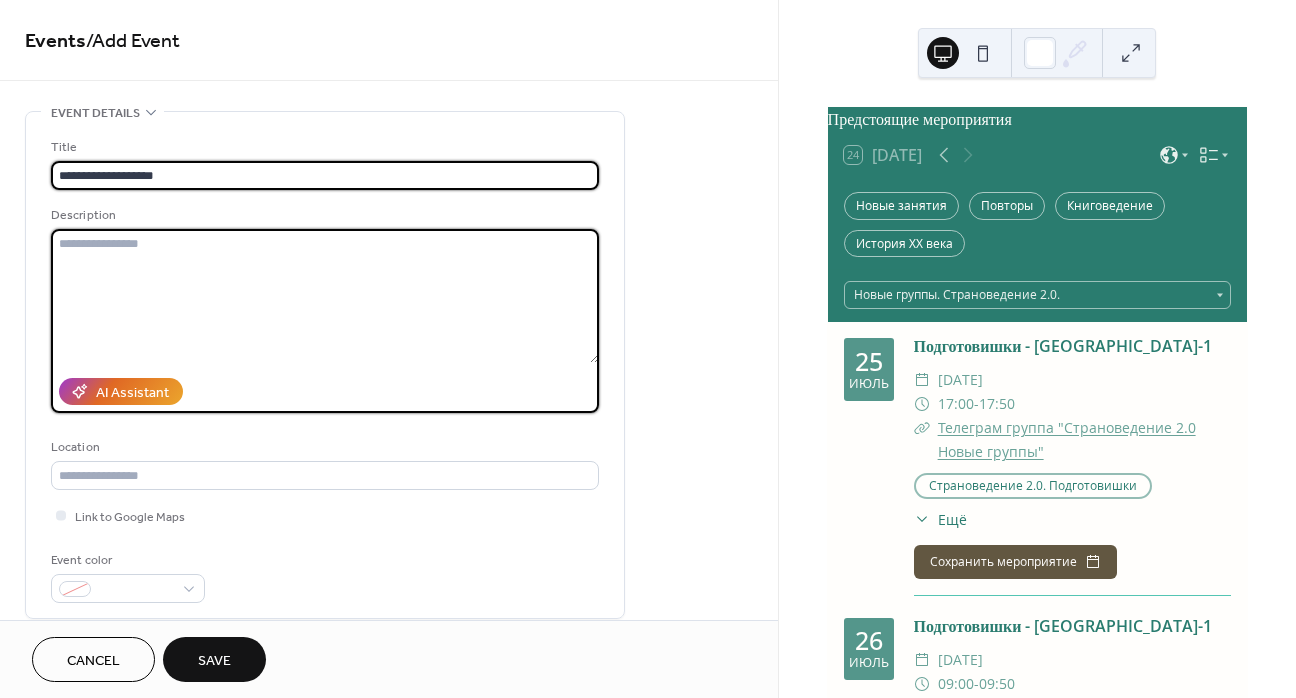 click at bounding box center (325, 296) 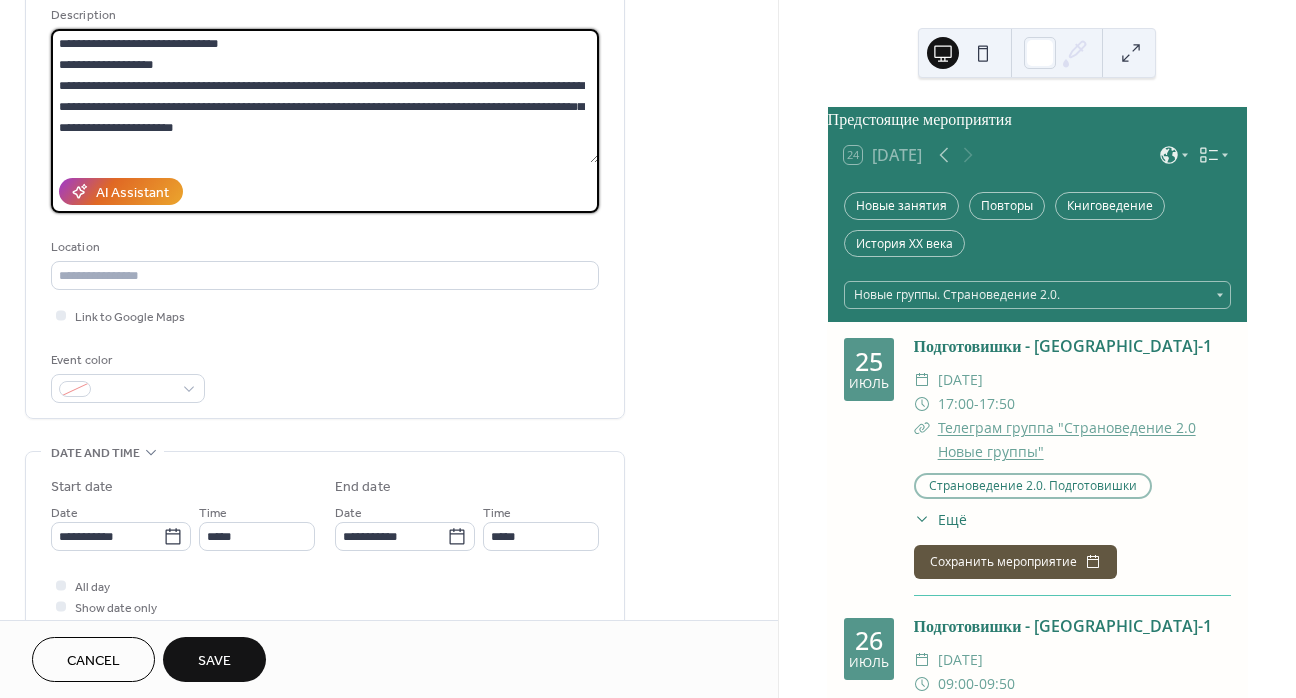 scroll, scrollTop: 300, scrollLeft: 0, axis: vertical 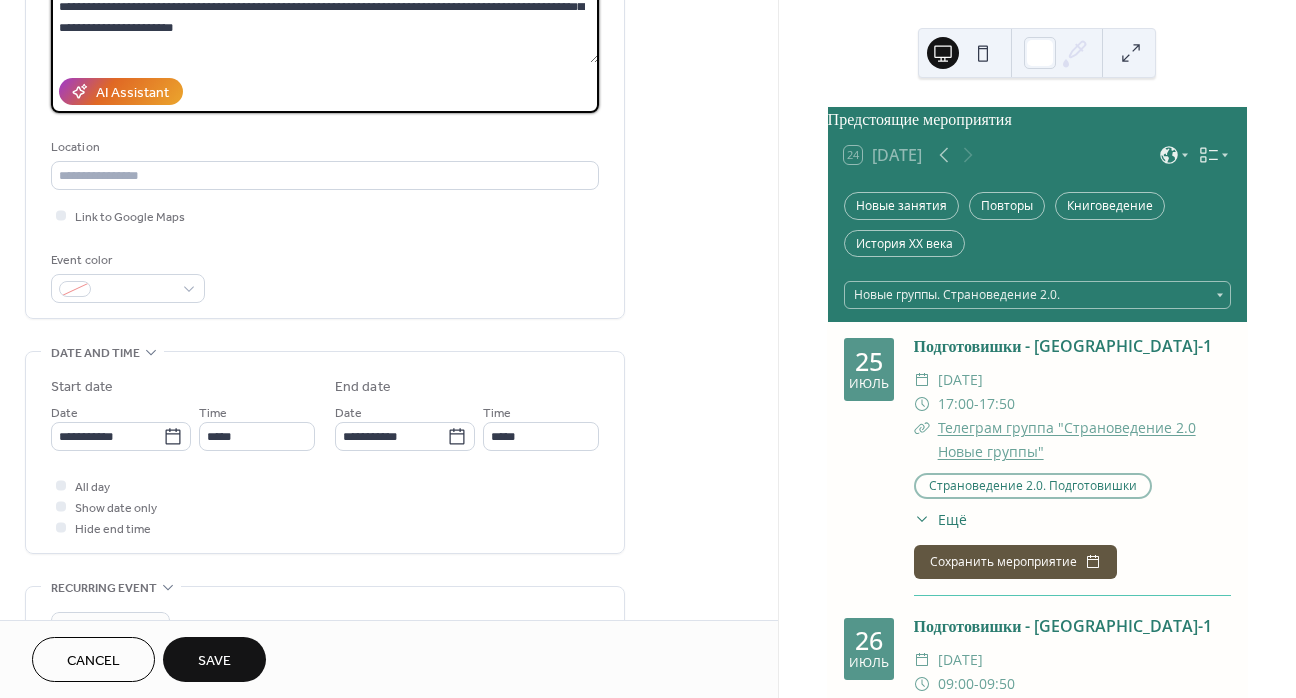 type on "**********" 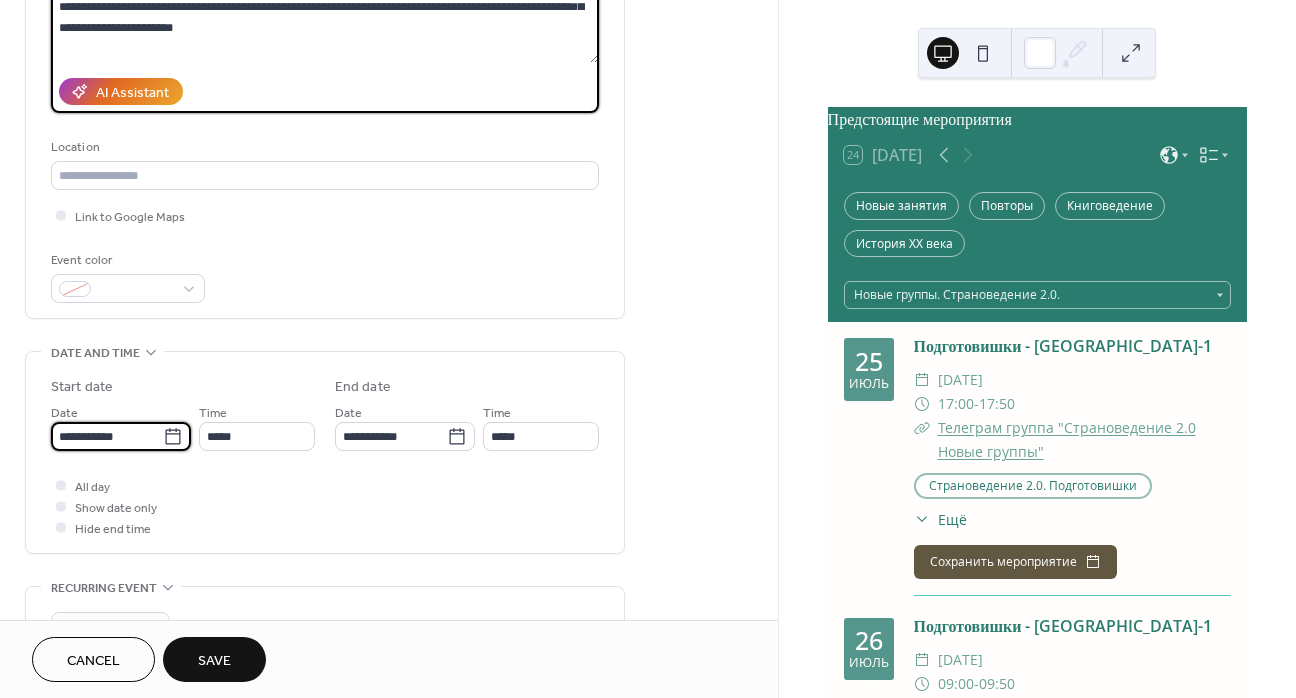 click on "**********" at bounding box center (107, 436) 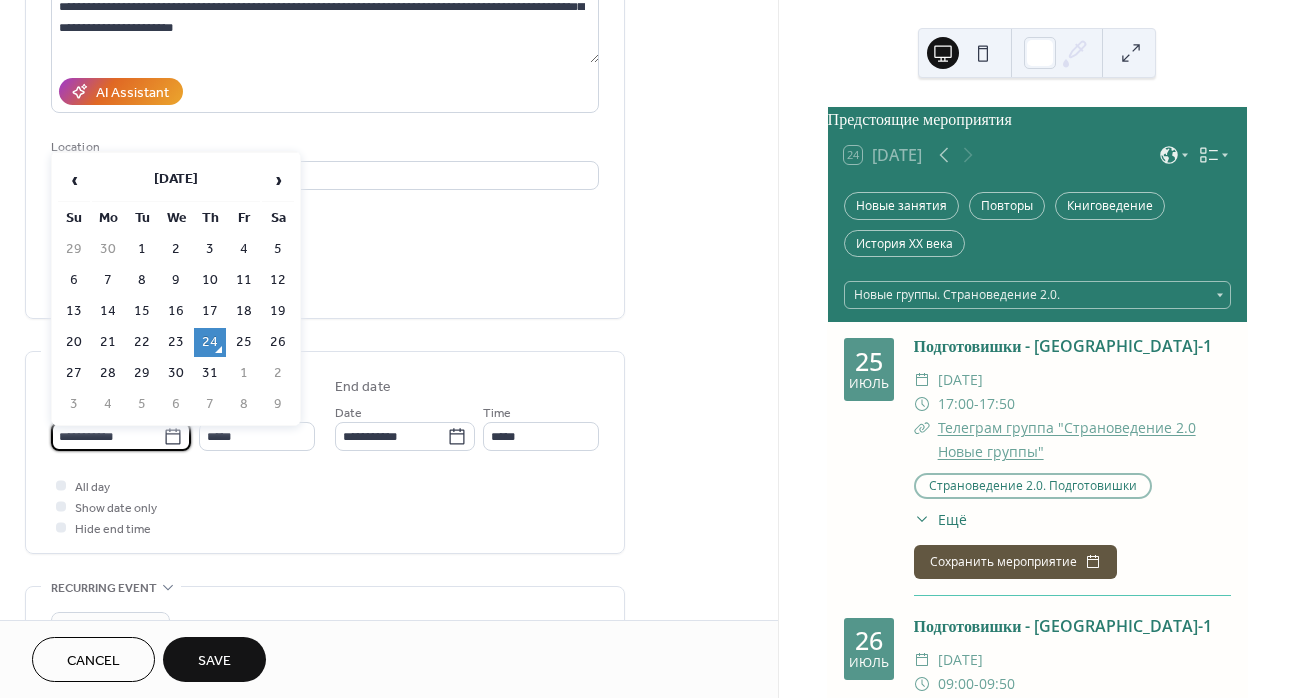 click on "26" at bounding box center (278, 342) 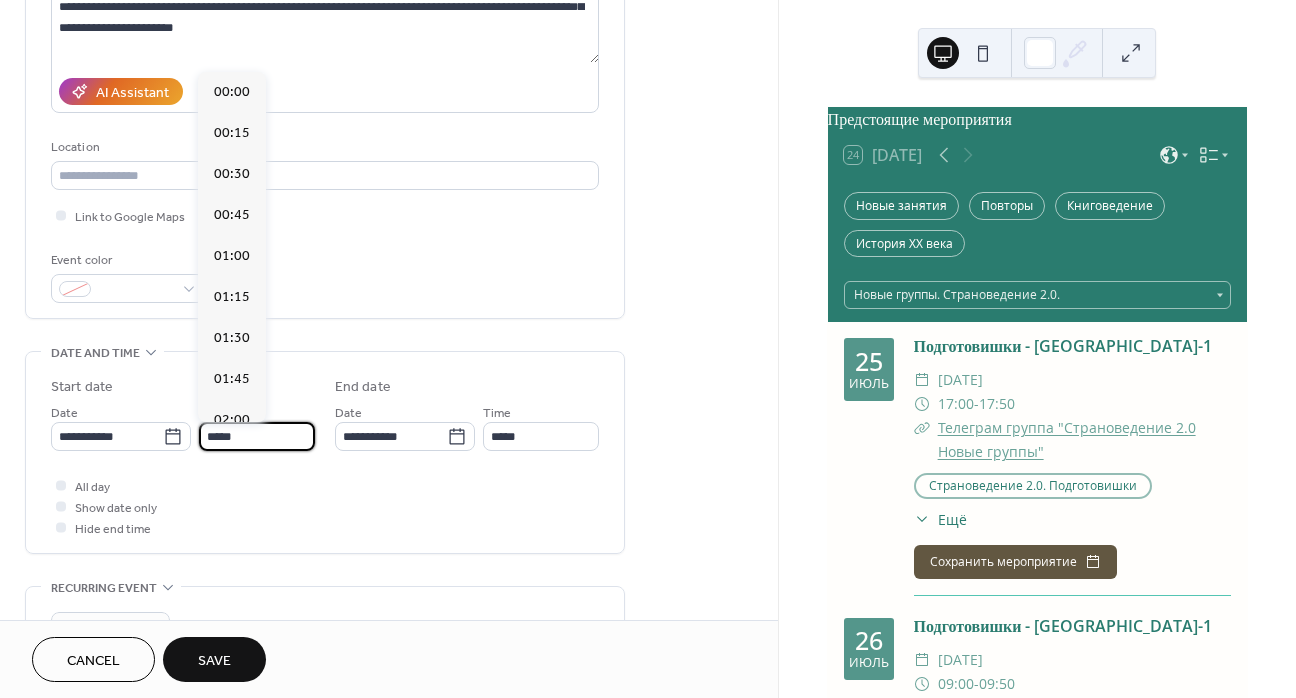 click on "*****" at bounding box center (257, 436) 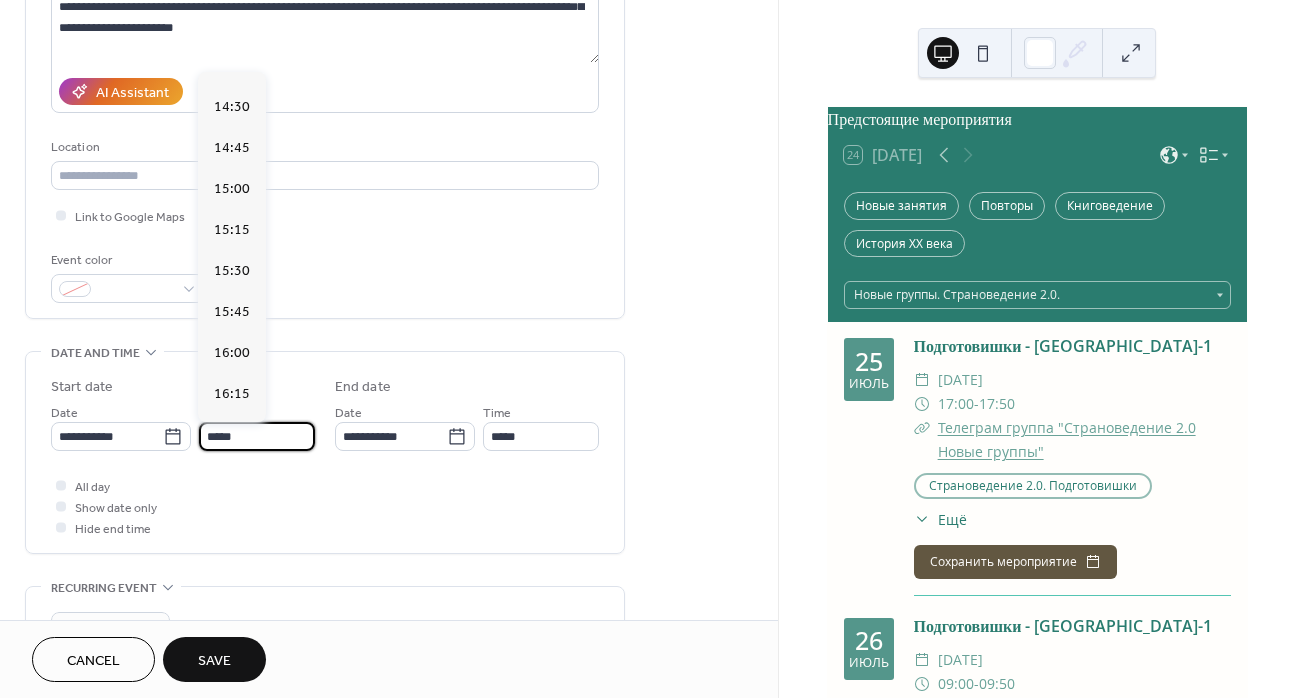 scroll, scrollTop: 2344, scrollLeft: 0, axis: vertical 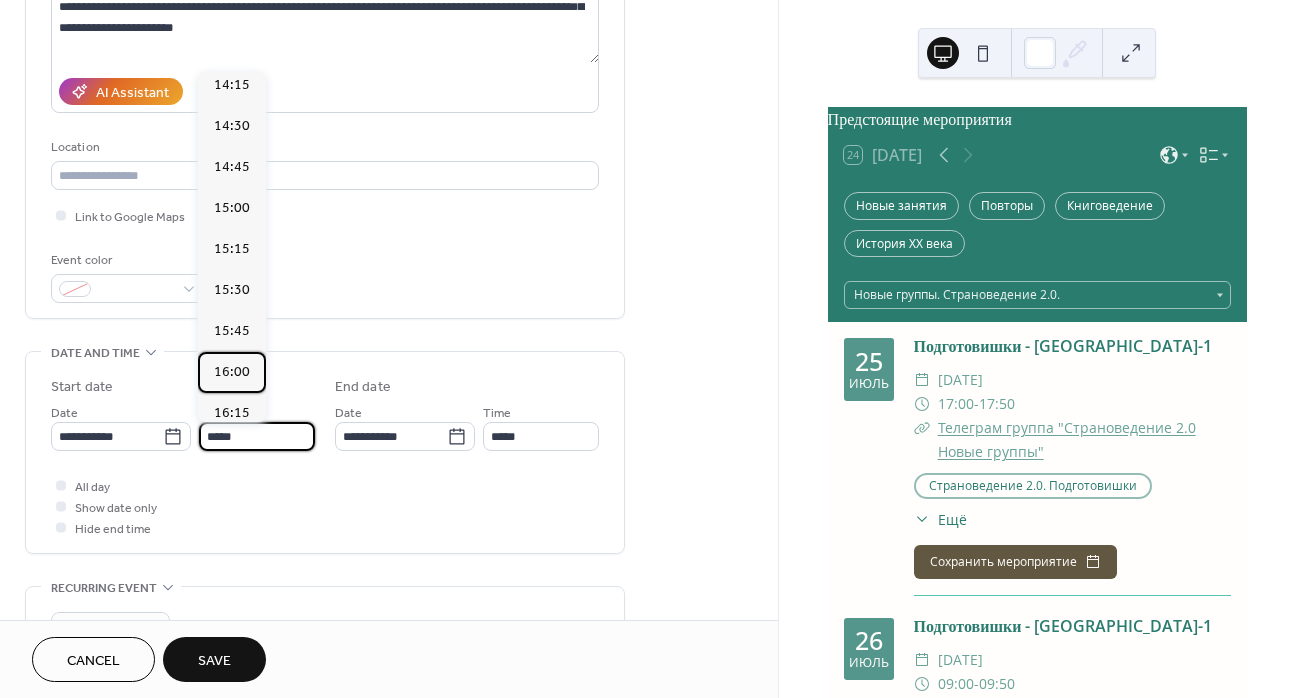 click on "16:00" at bounding box center (232, 372) 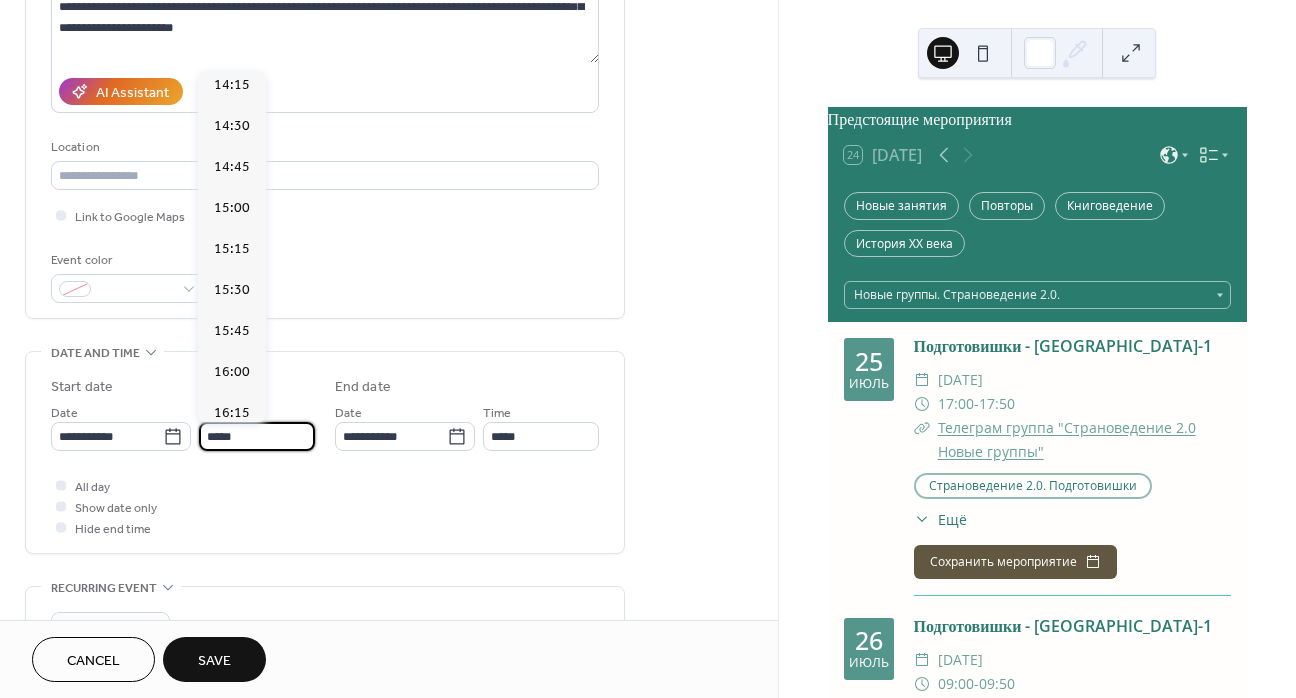 type on "*****" 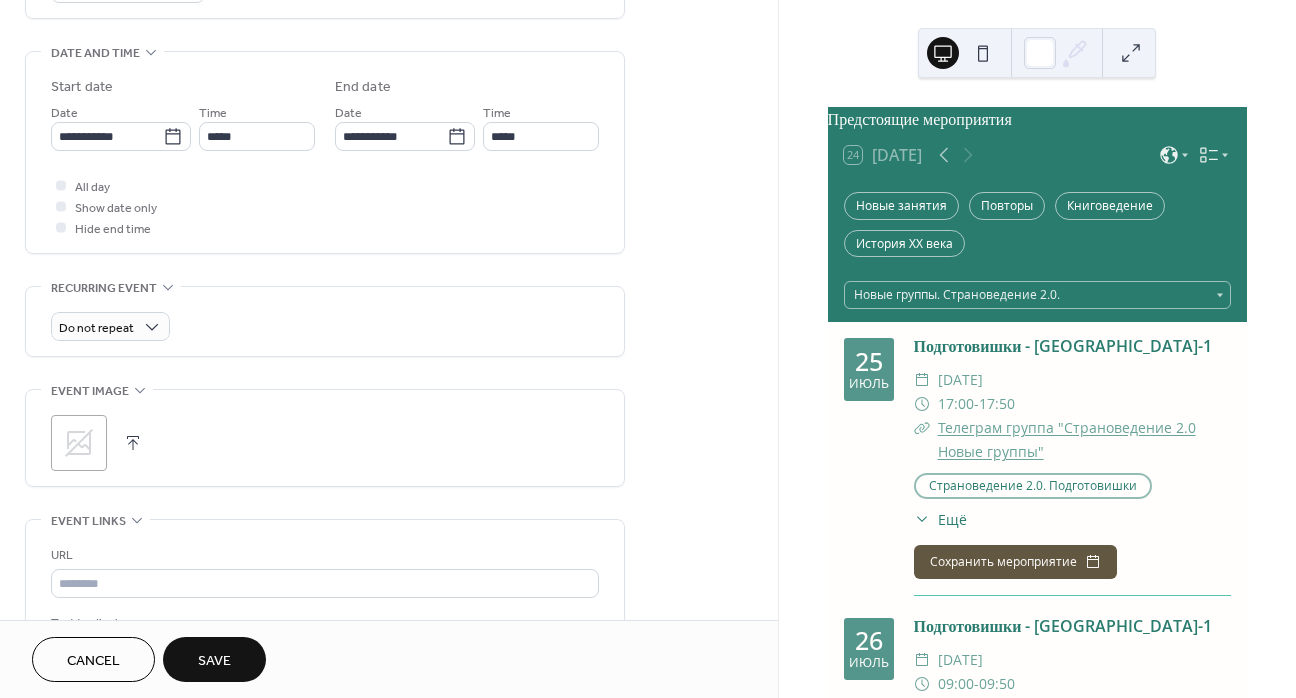 scroll, scrollTop: 700, scrollLeft: 0, axis: vertical 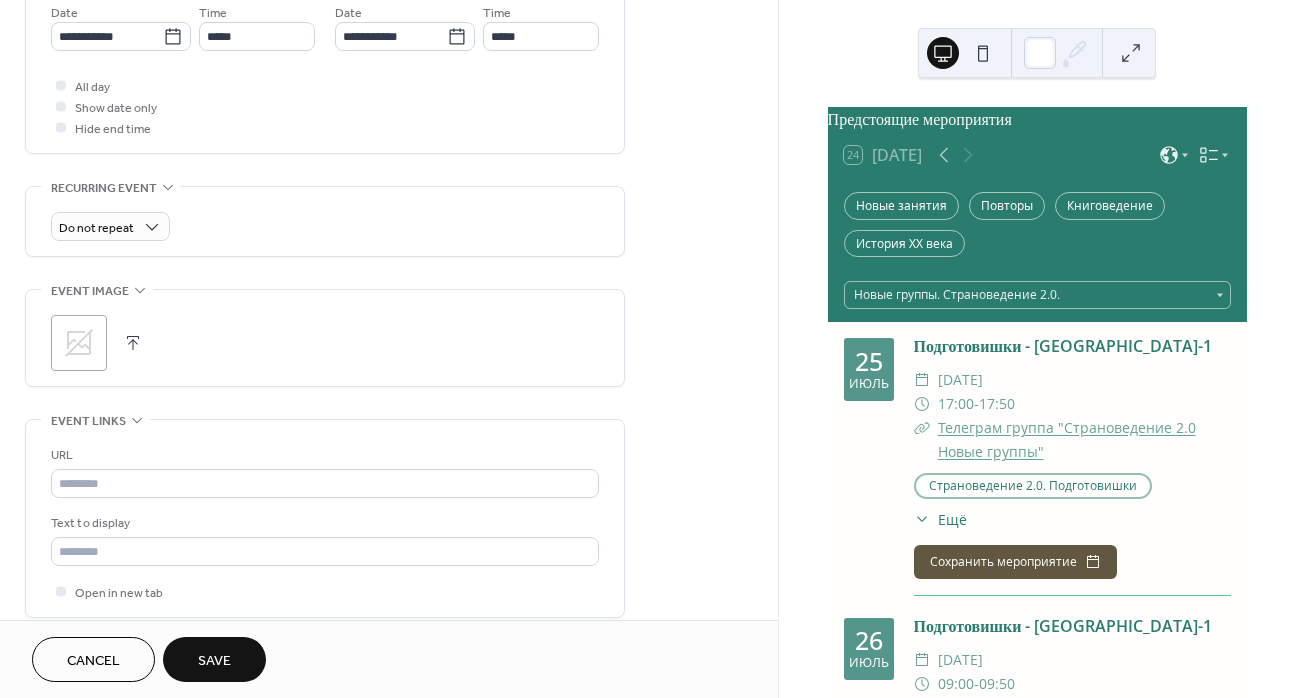 click at bounding box center (133, 343) 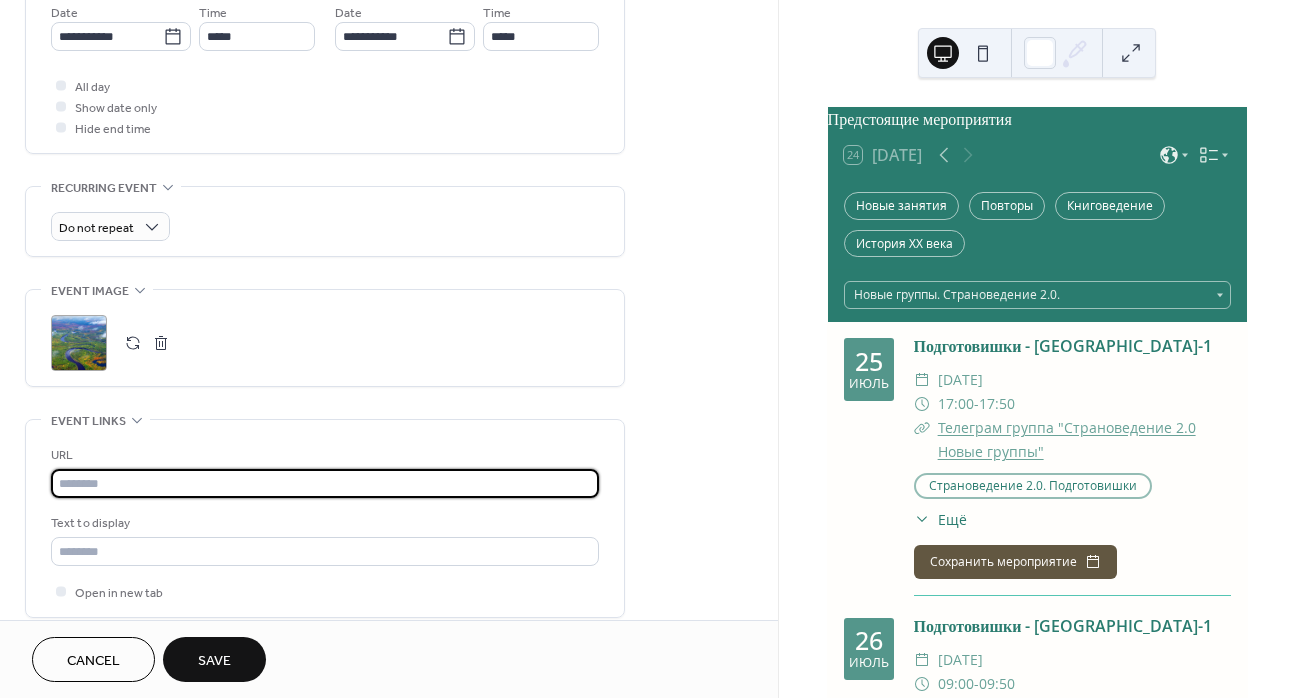 click at bounding box center (325, 483) 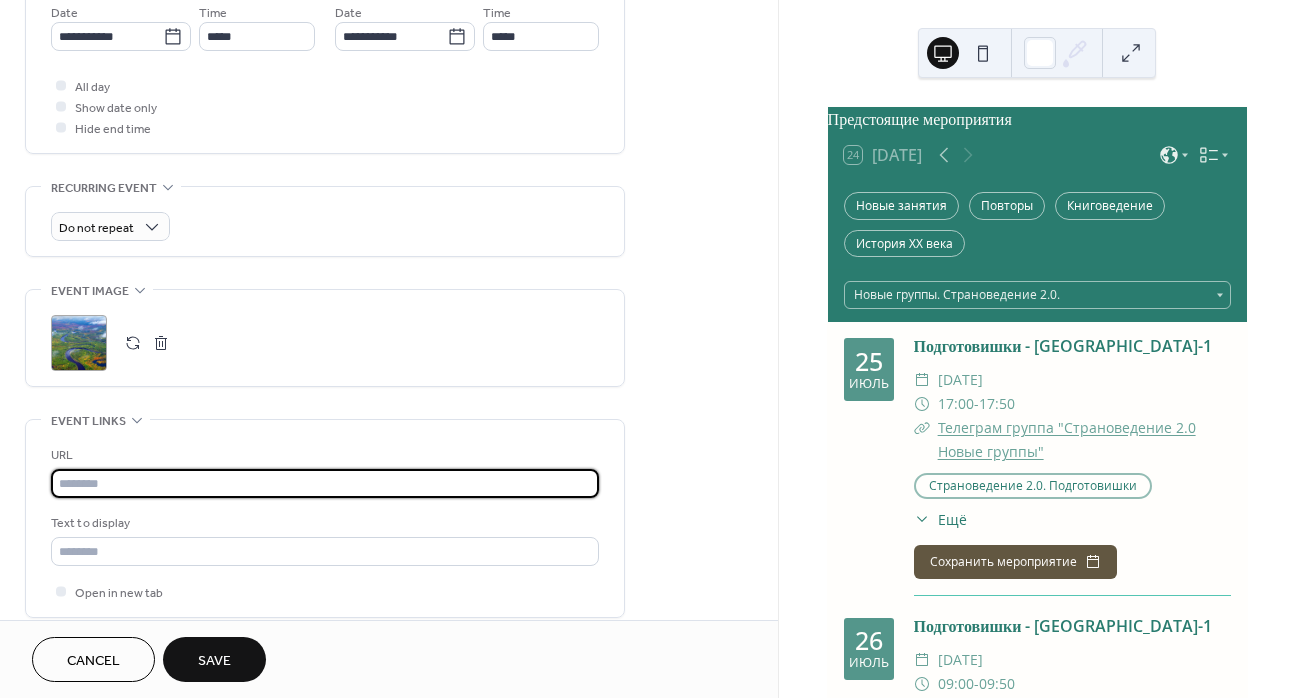 paste on "**********" 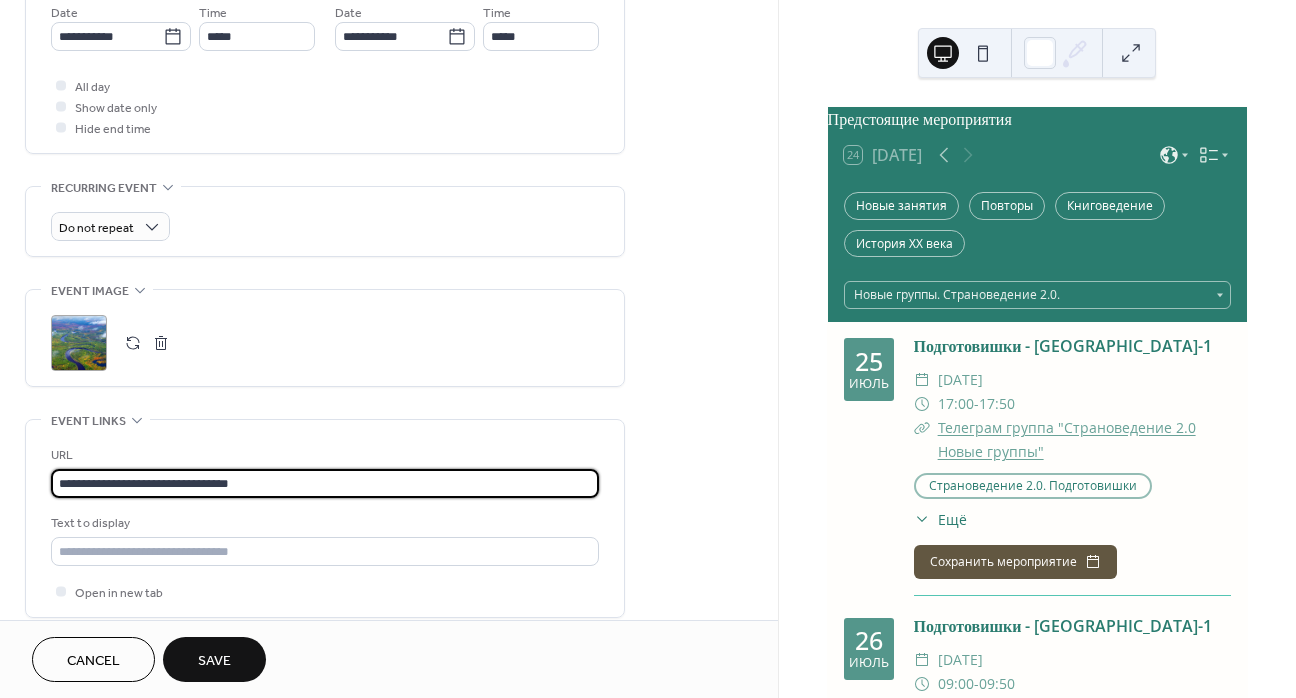 type on "**********" 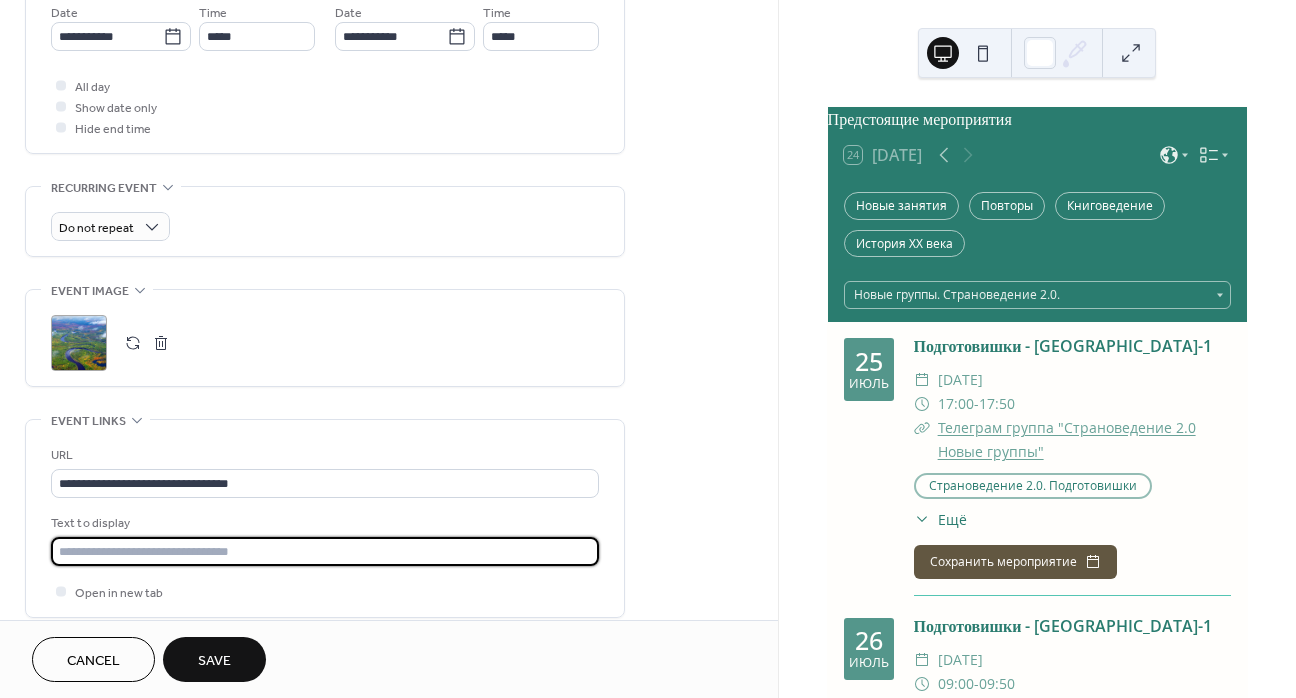 click at bounding box center (325, 551) 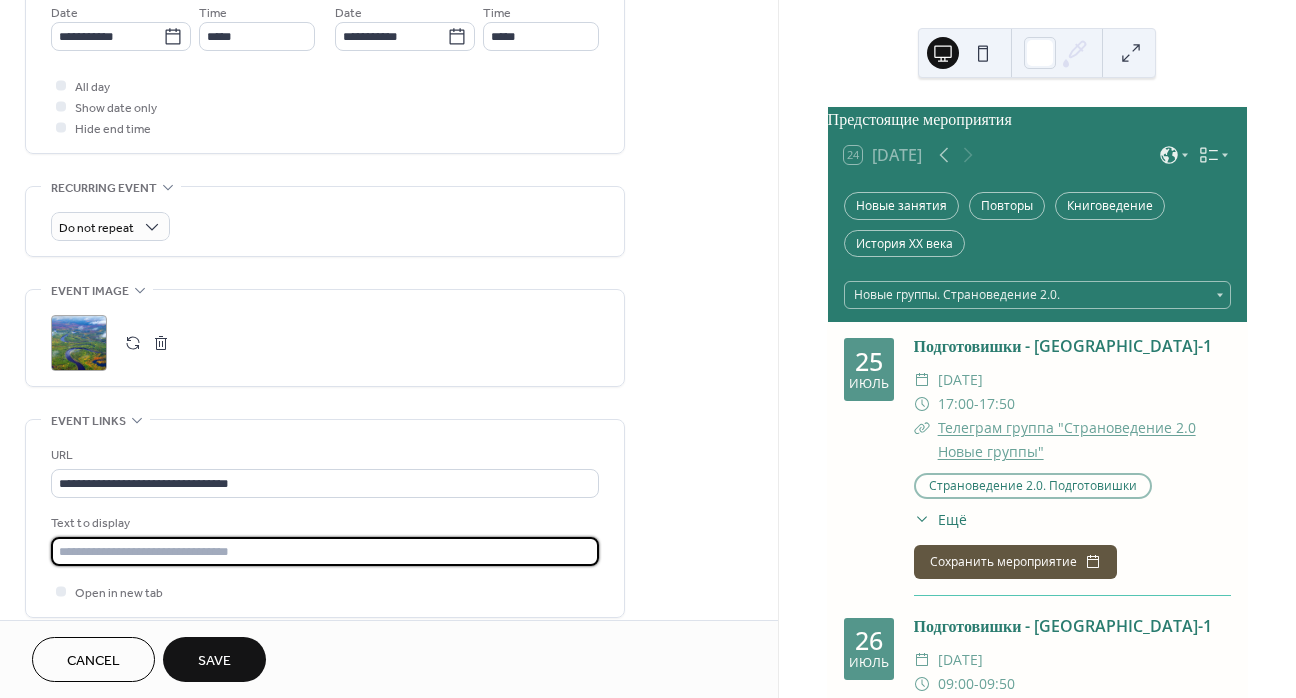 type on "**********" 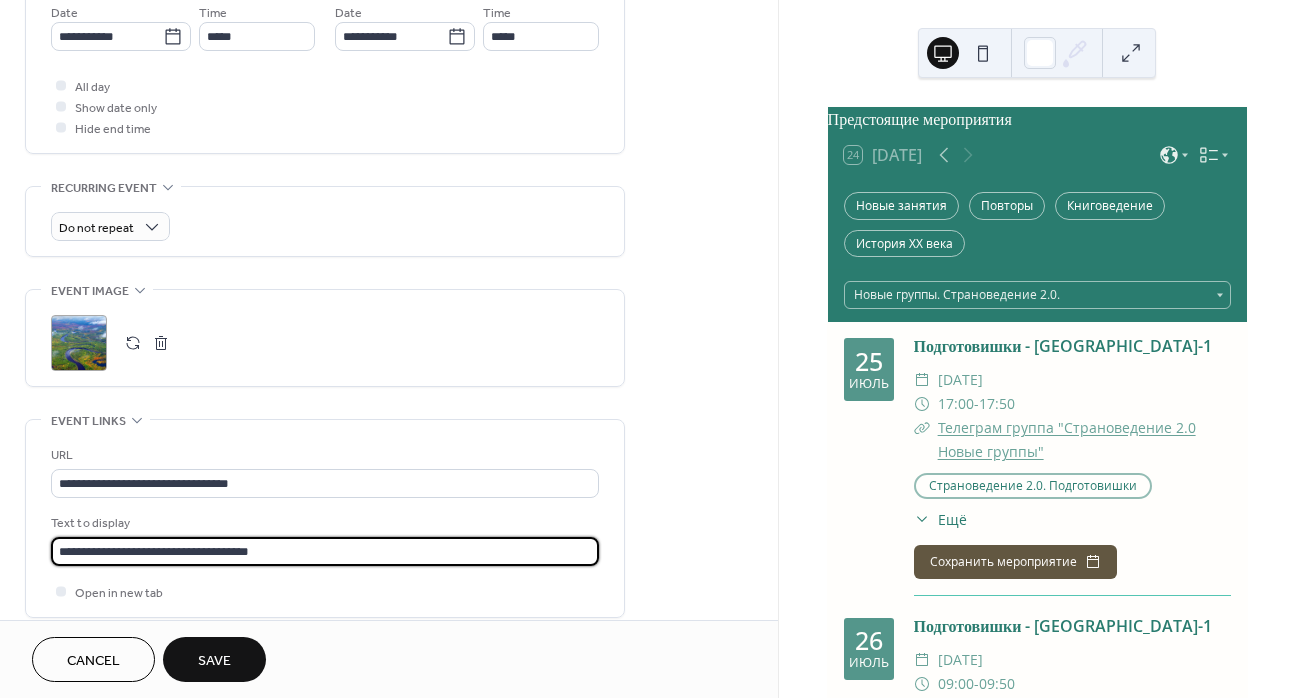 scroll, scrollTop: 1, scrollLeft: 0, axis: vertical 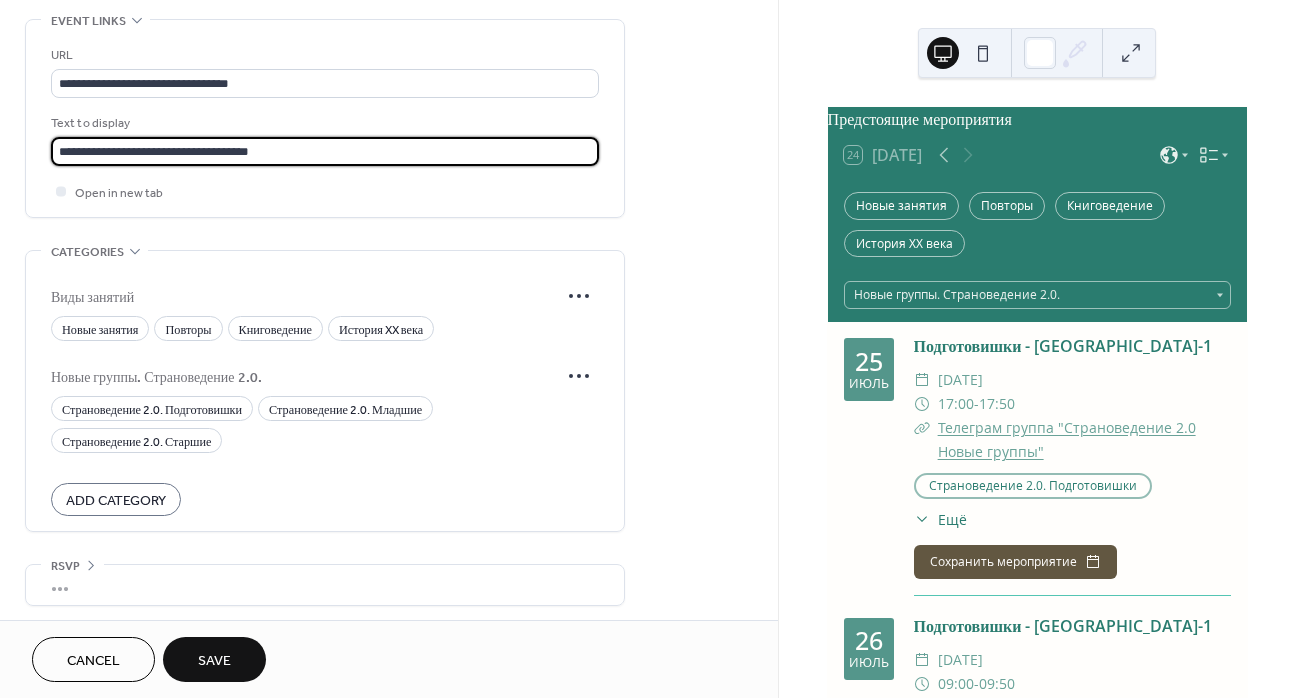 click on "Новые занятия" at bounding box center [100, 330] 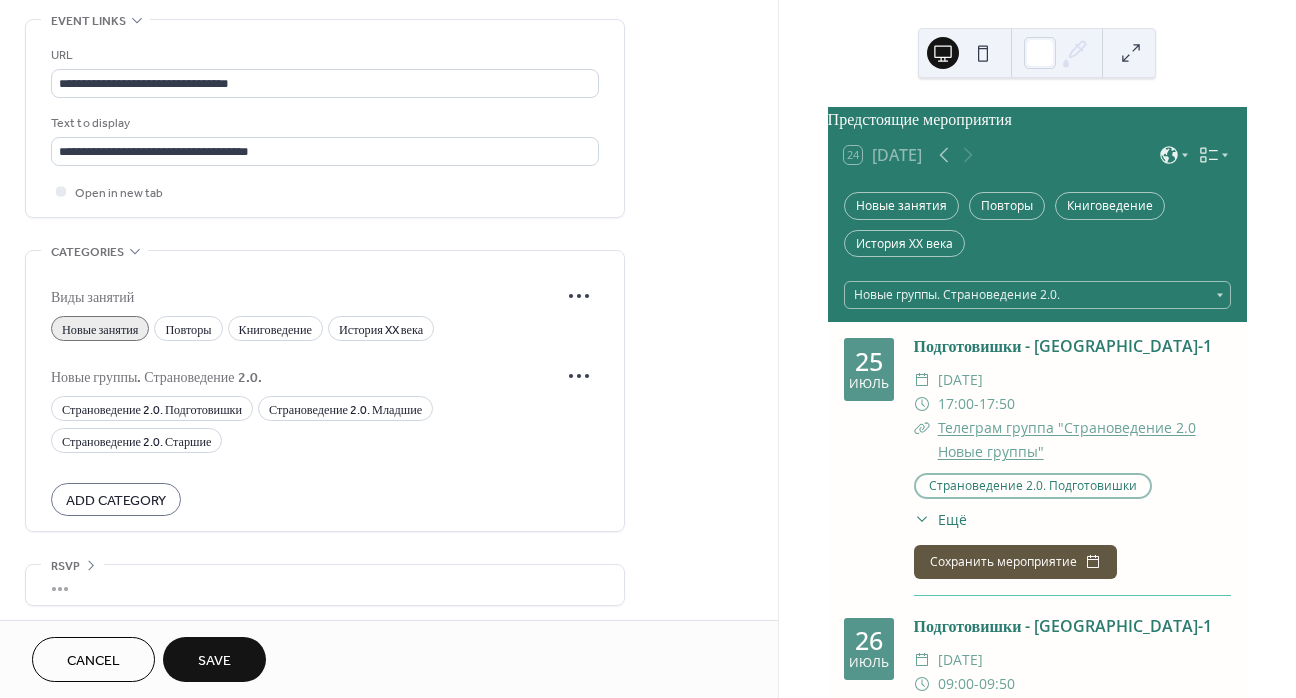 click on "Save" at bounding box center [214, 661] 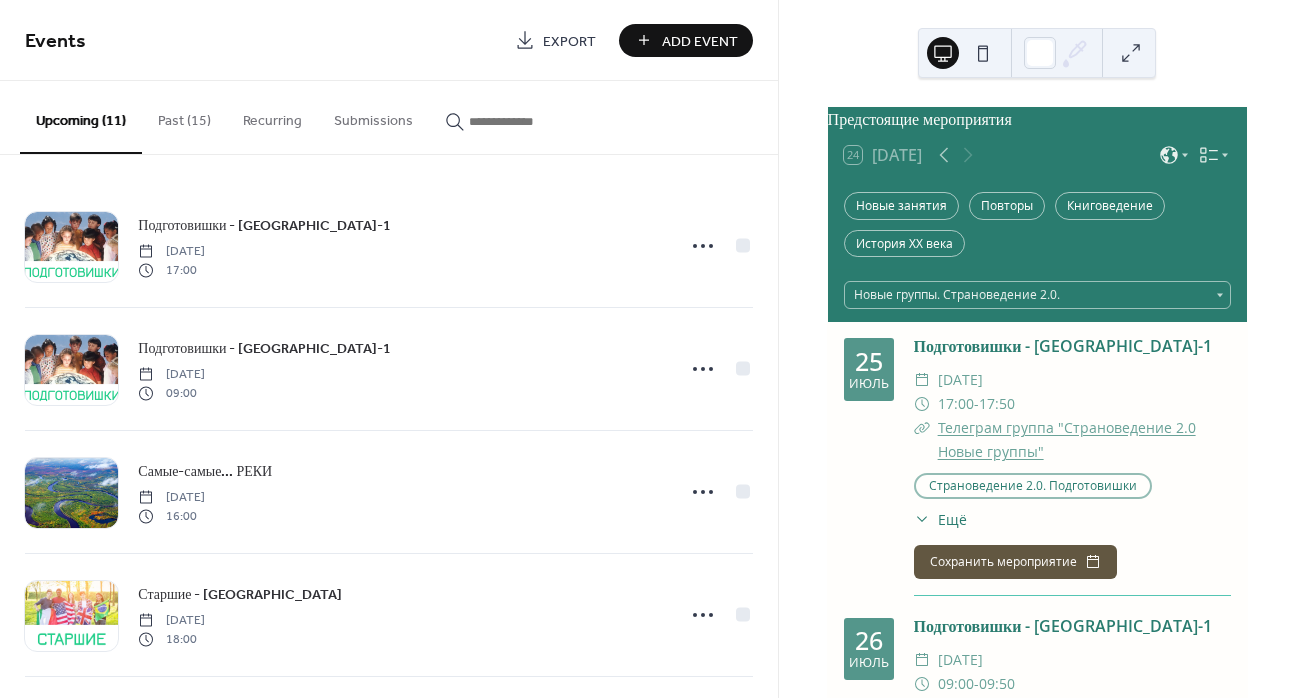 scroll, scrollTop: 100, scrollLeft: 0, axis: vertical 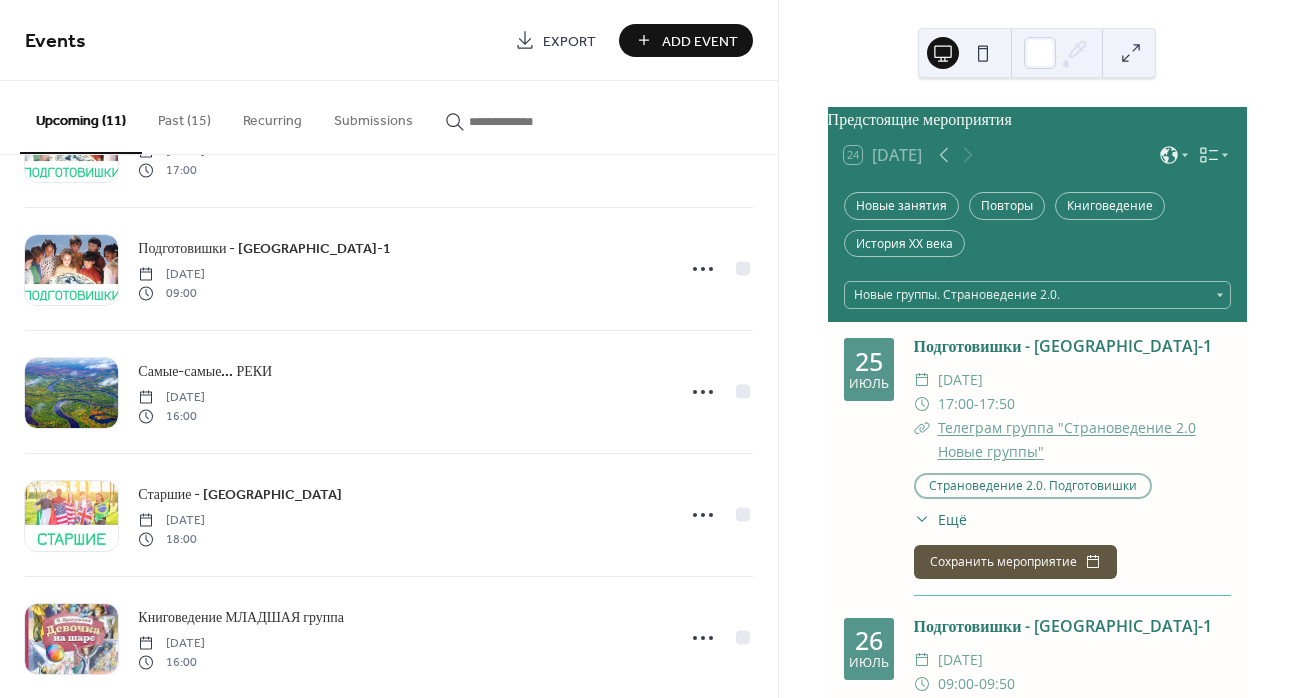 click on "Past (15)" at bounding box center (184, 116) 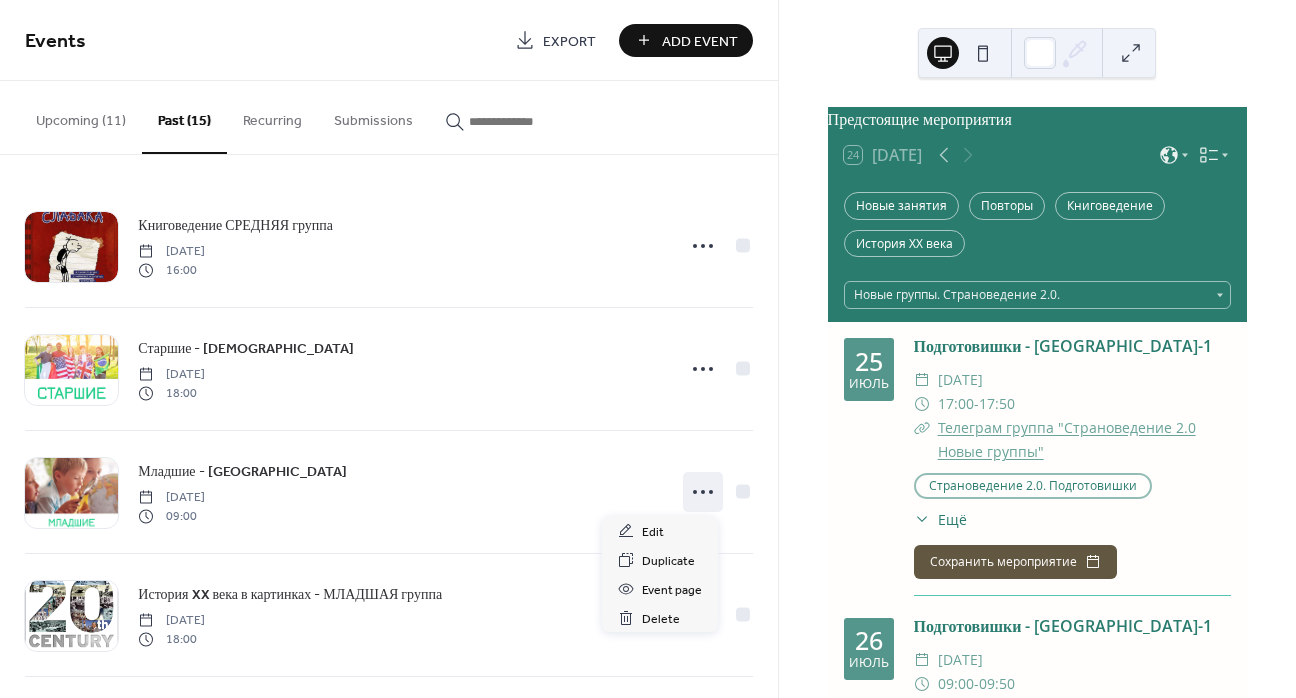 click 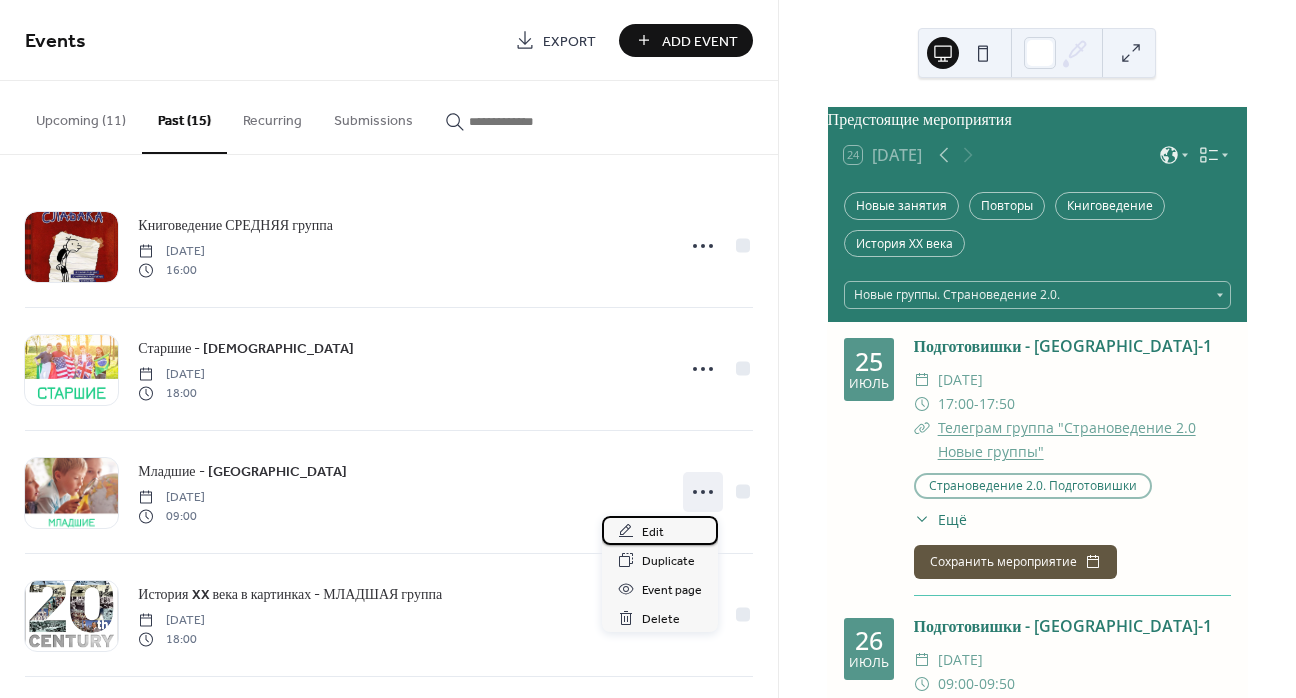 click on "Edit" at bounding box center (660, 530) 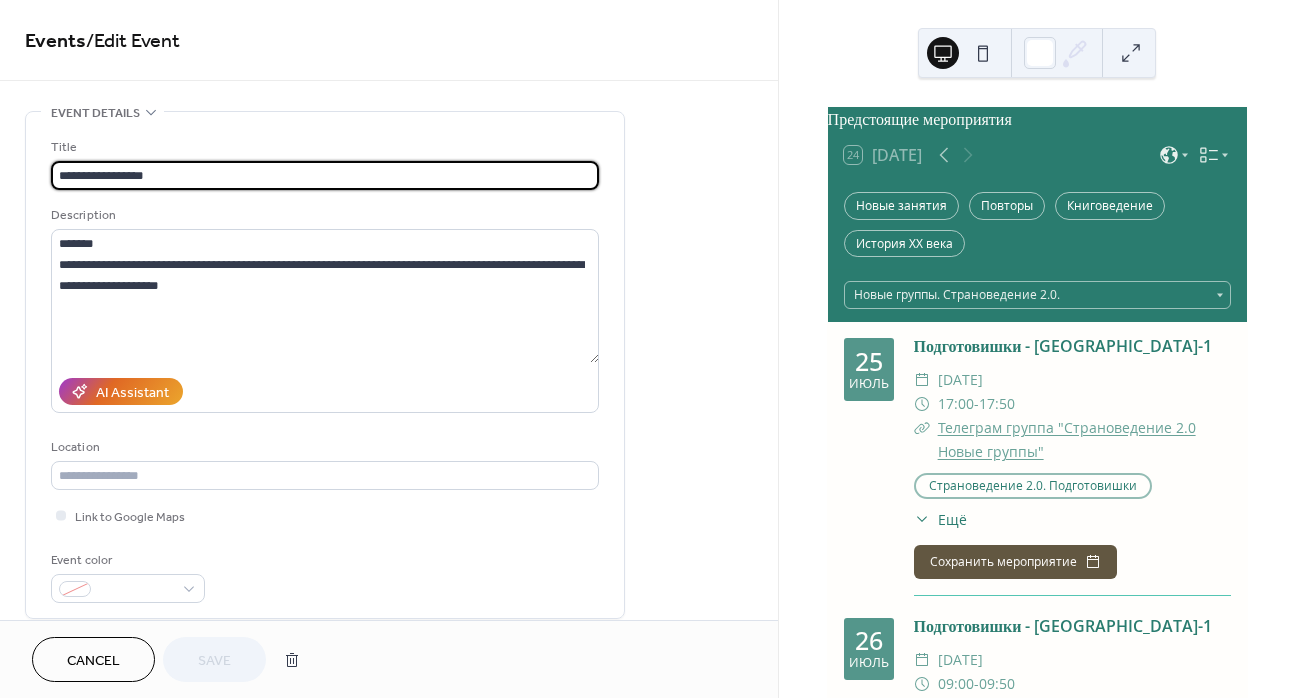 click on "**********" at bounding box center [325, 175] 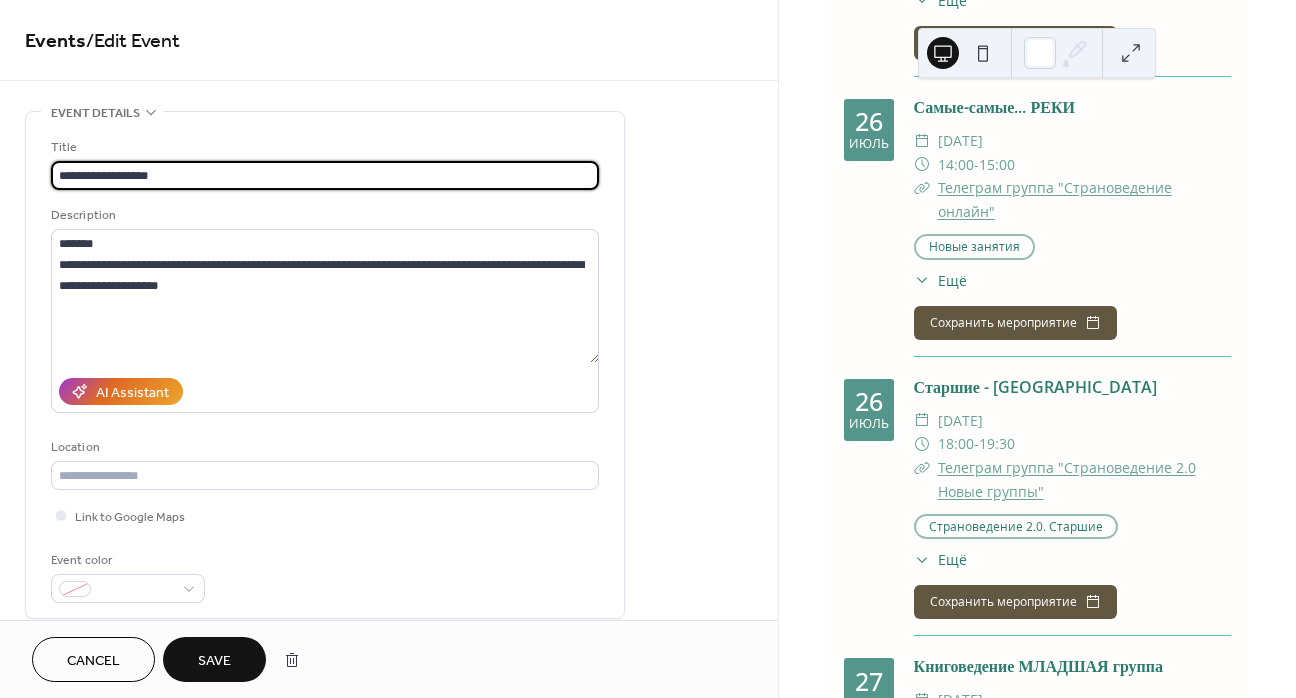 scroll, scrollTop: 800, scrollLeft: 0, axis: vertical 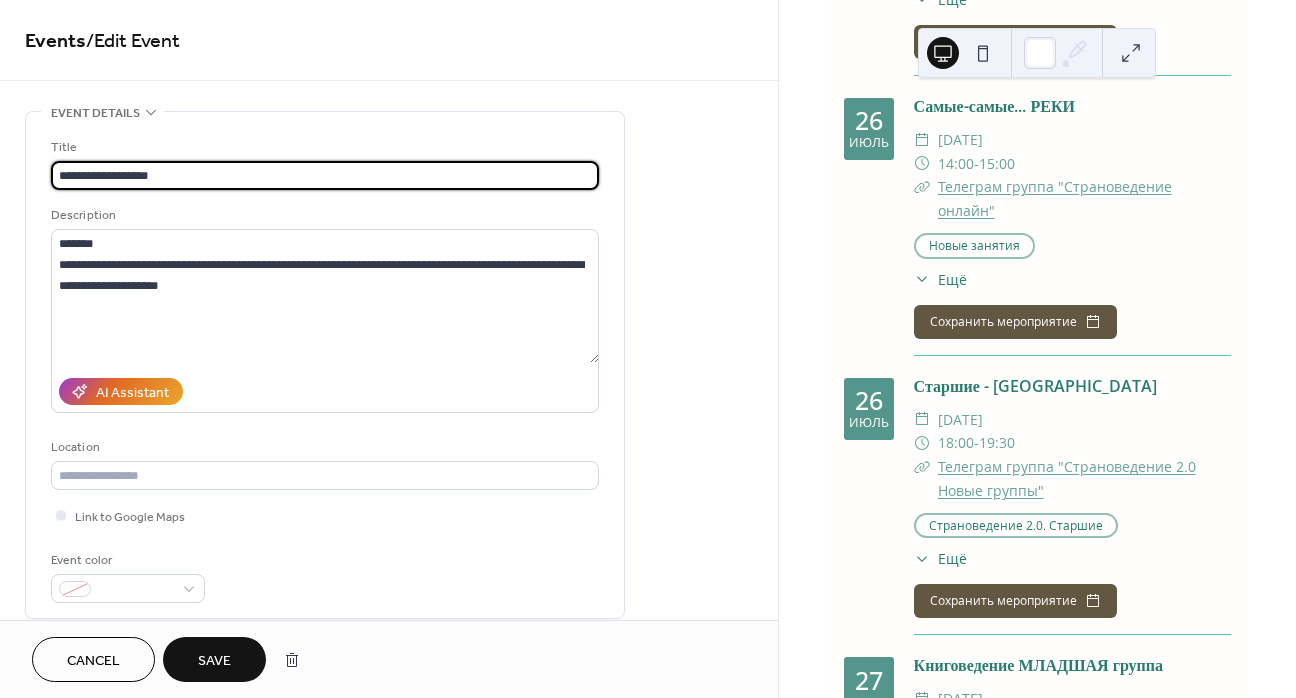 drag, startPoint x: 203, startPoint y: 170, endPoint x: 23, endPoint y: 159, distance: 180.3358 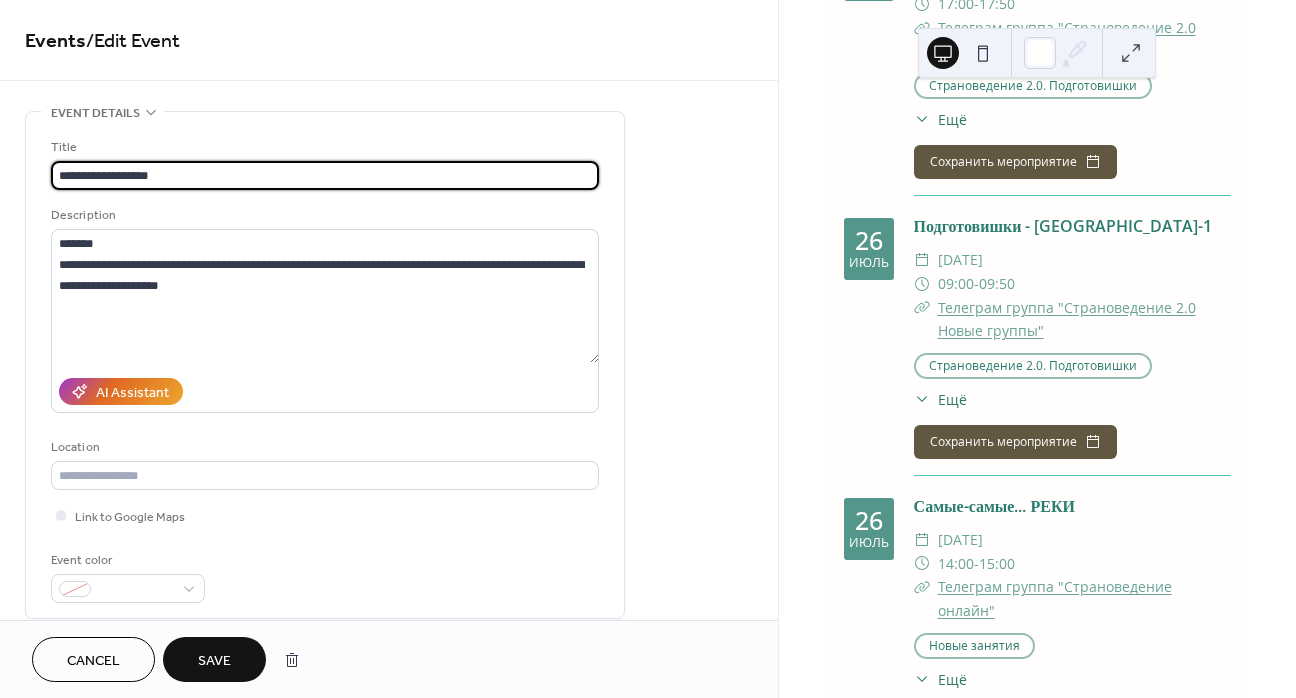 scroll, scrollTop: 0, scrollLeft: 0, axis: both 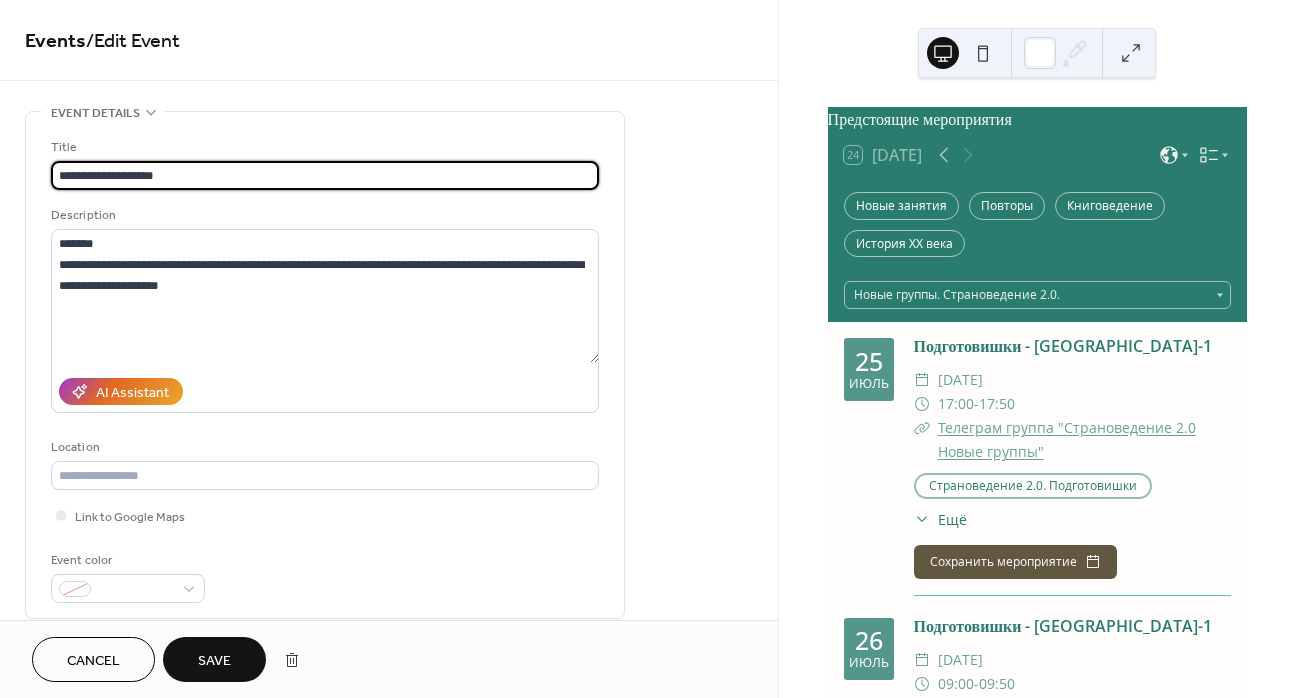 type on "**********" 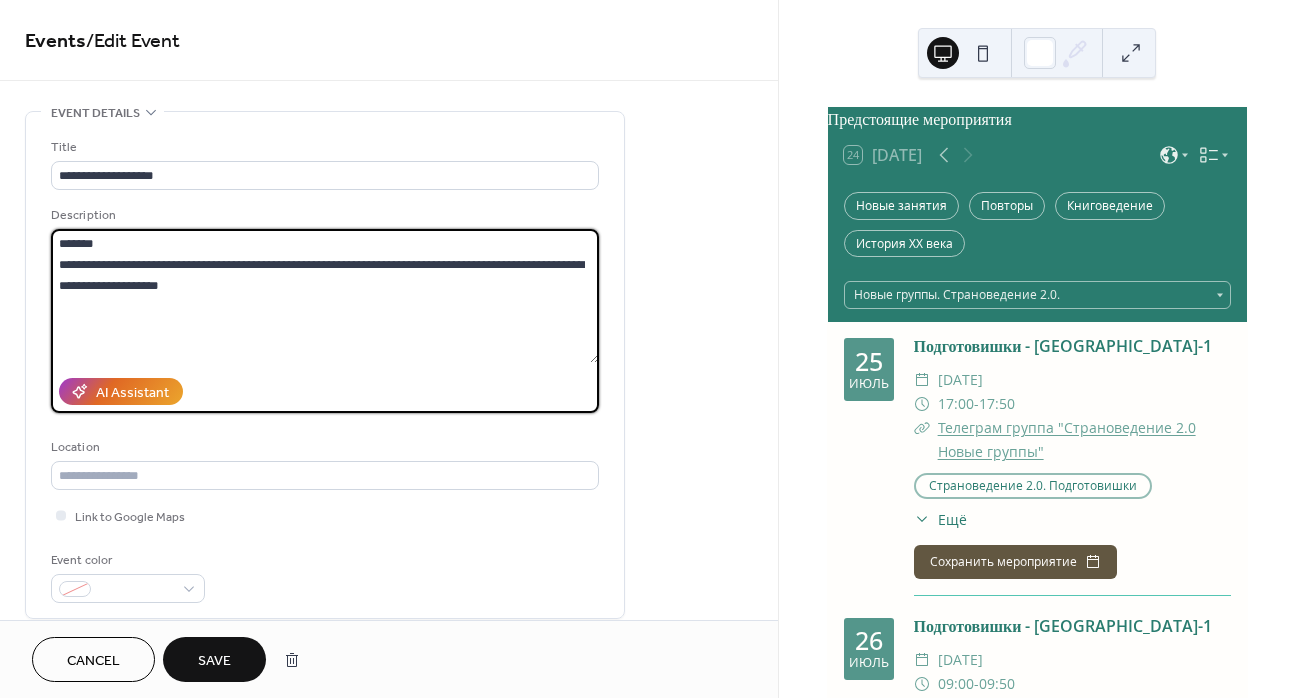 click on "**********" at bounding box center [325, 296] 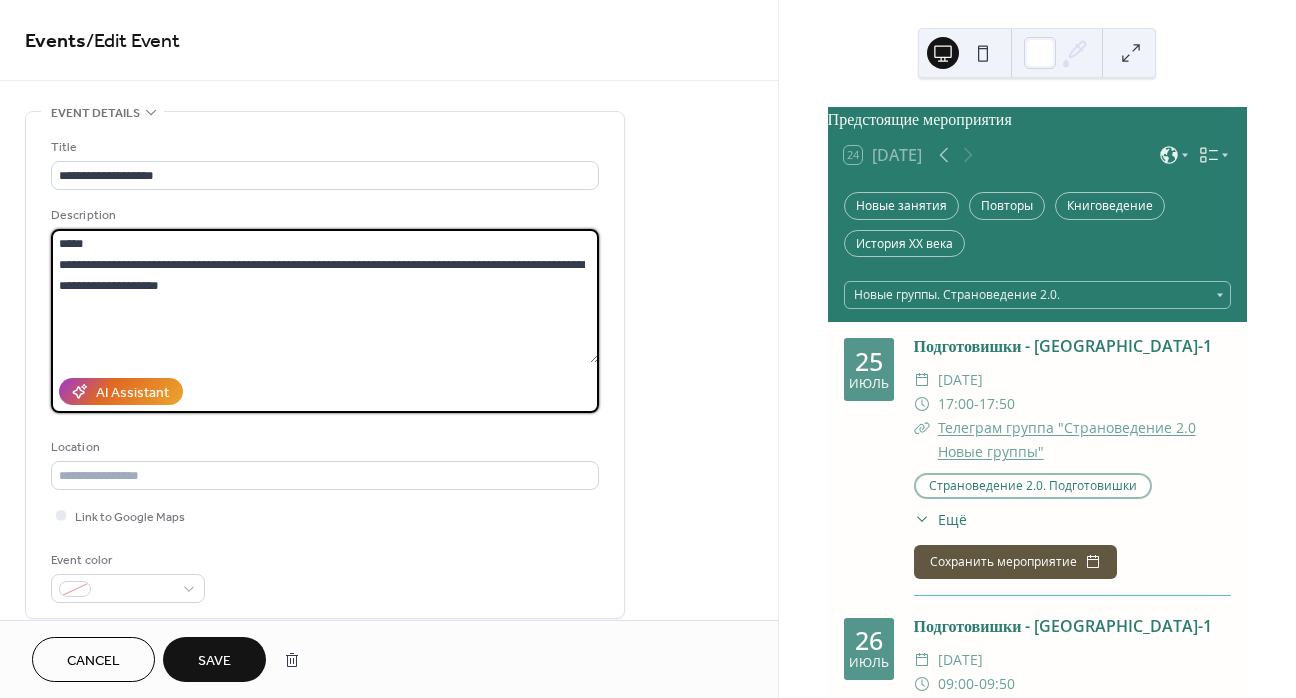 drag, startPoint x: 208, startPoint y: 276, endPoint x: 38, endPoint y: 268, distance: 170.18813 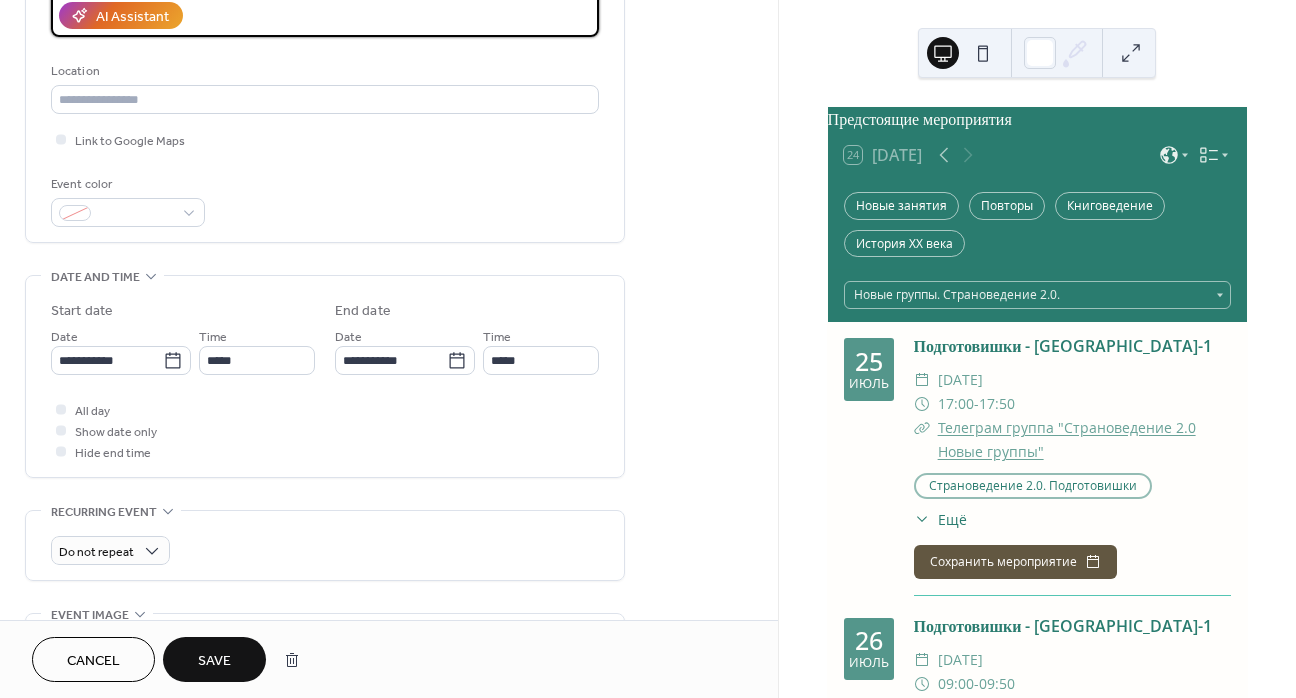 scroll, scrollTop: 400, scrollLeft: 0, axis: vertical 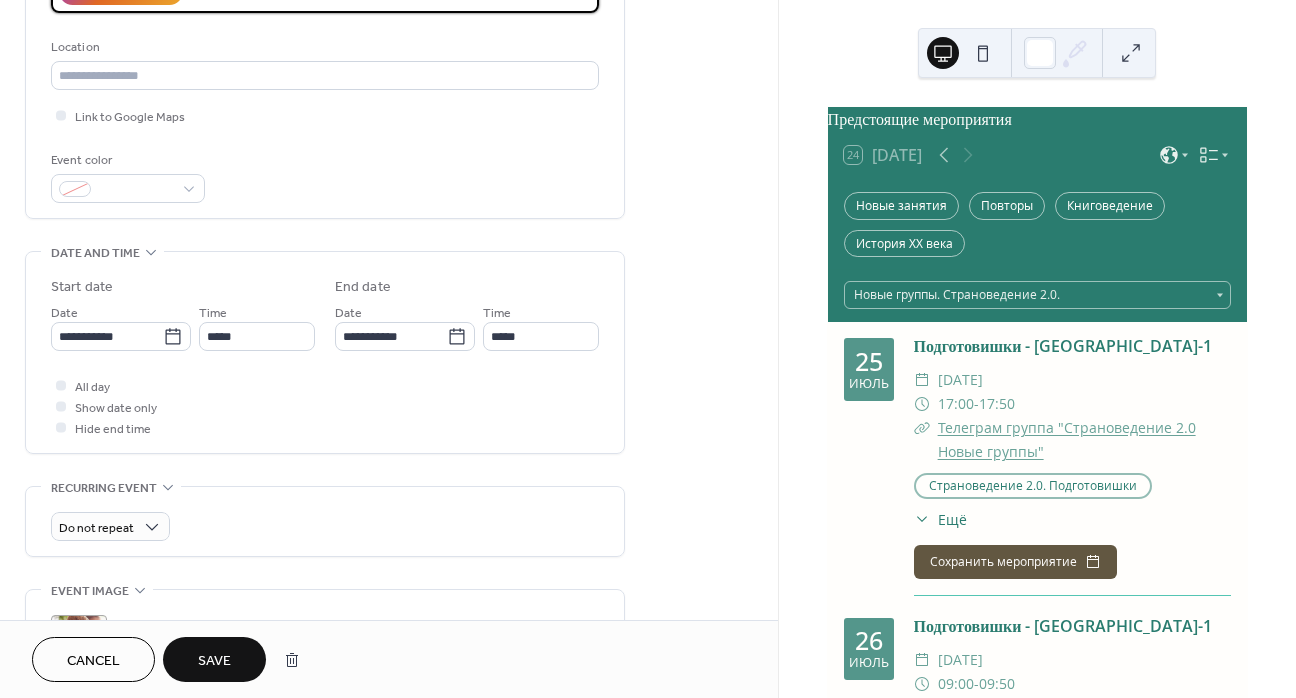 type on "**********" 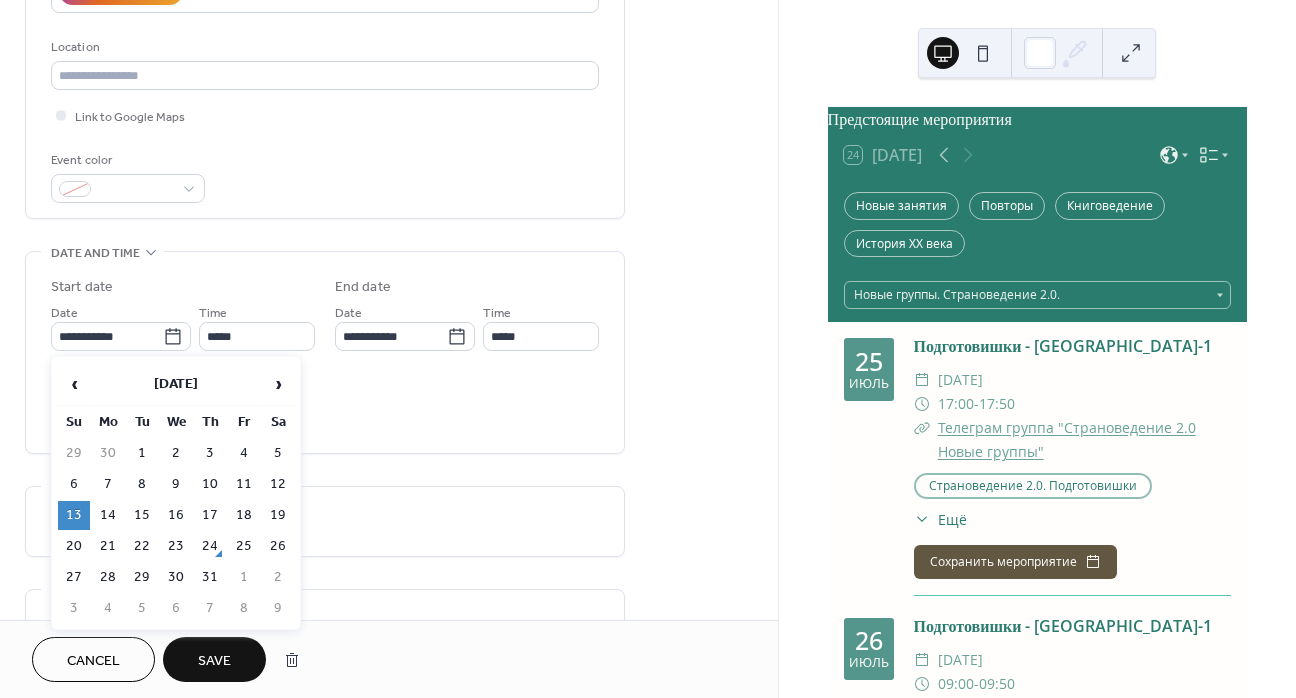 click 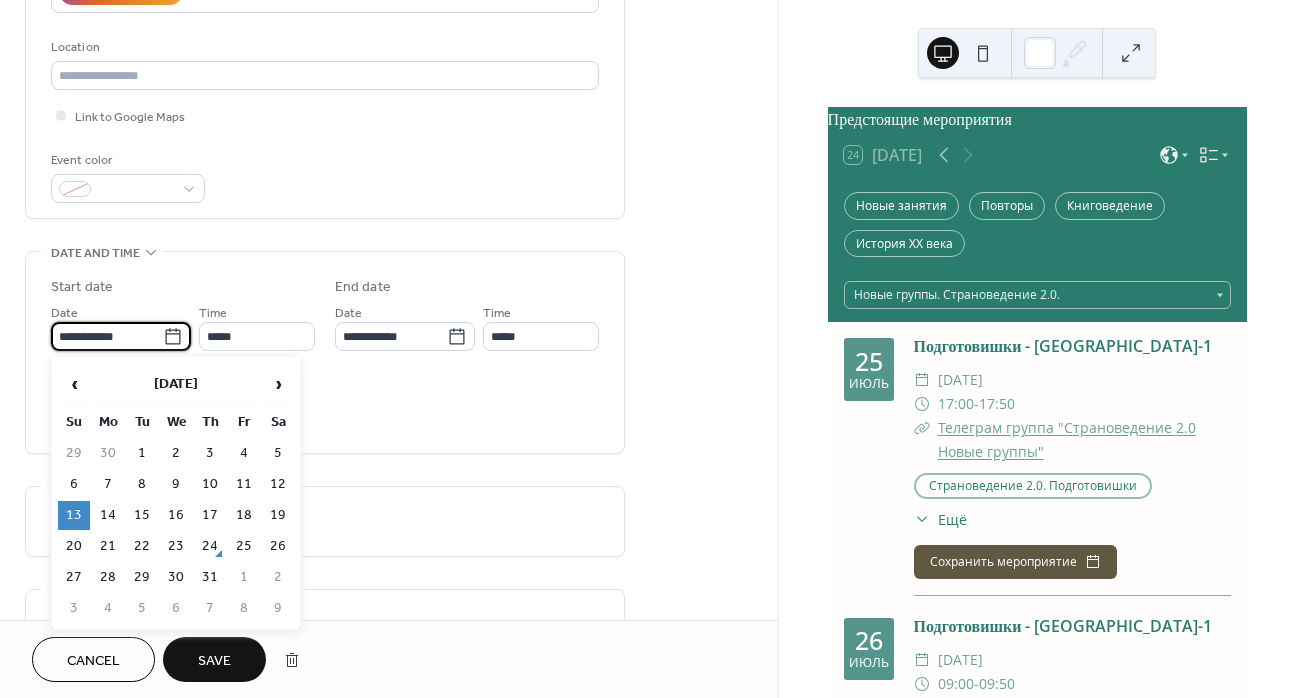 click on "**********" at bounding box center (107, 336) 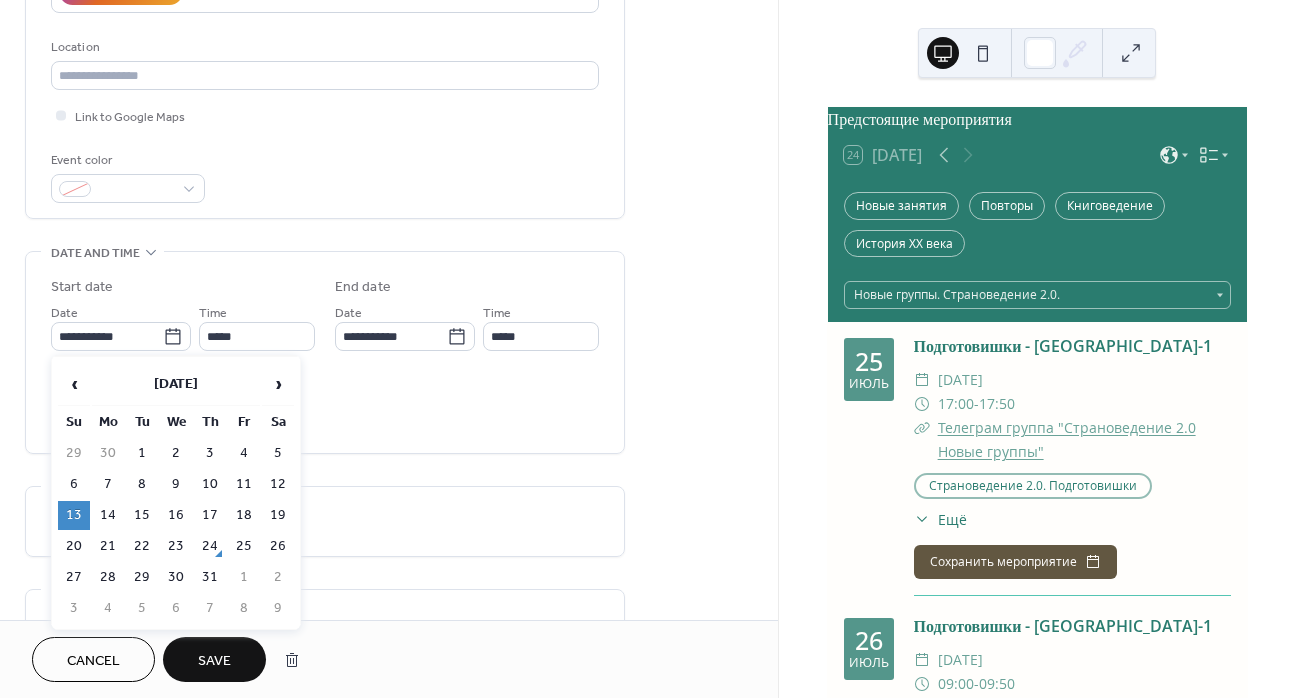 click on "27" at bounding box center [74, 577] 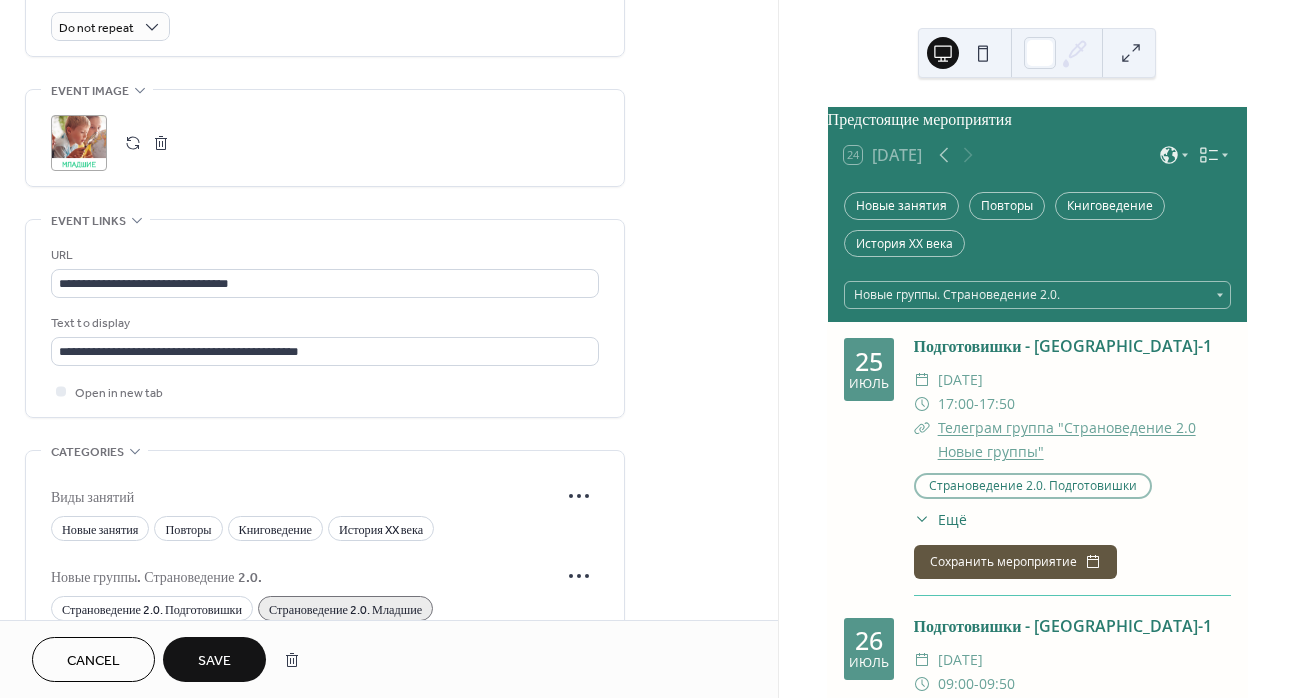 scroll, scrollTop: 1000, scrollLeft: 0, axis: vertical 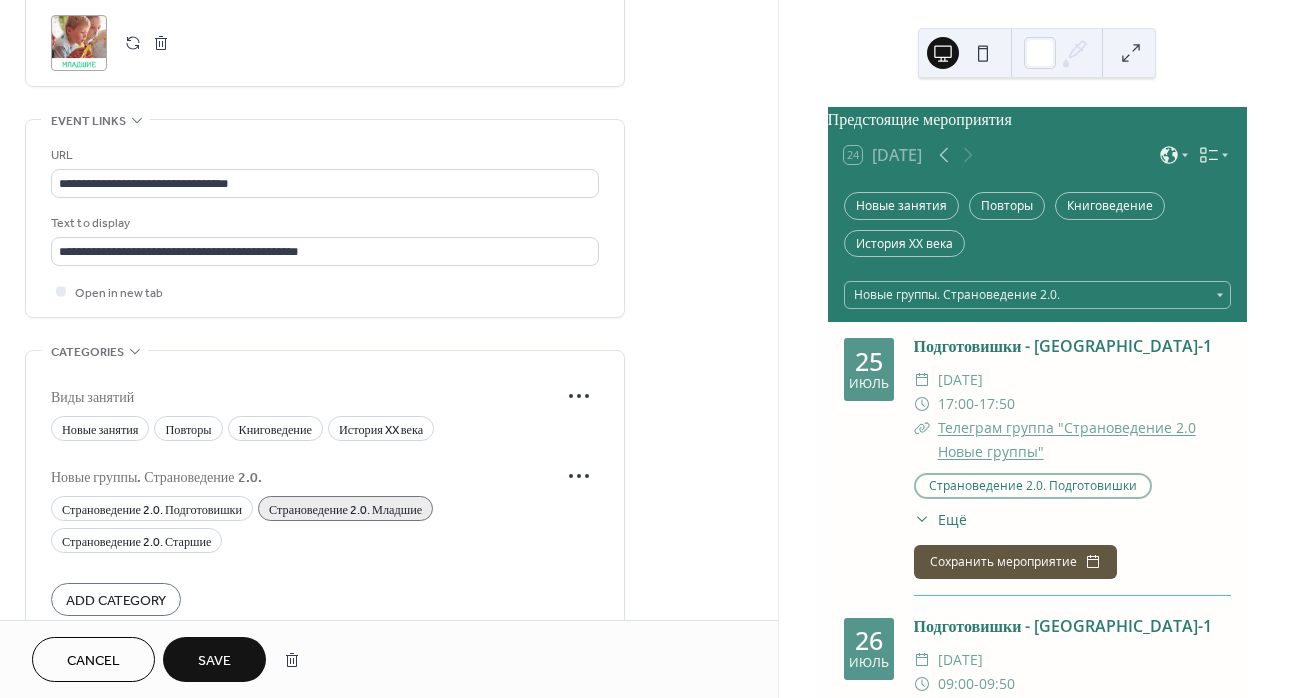click on "Save" at bounding box center [214, 661] 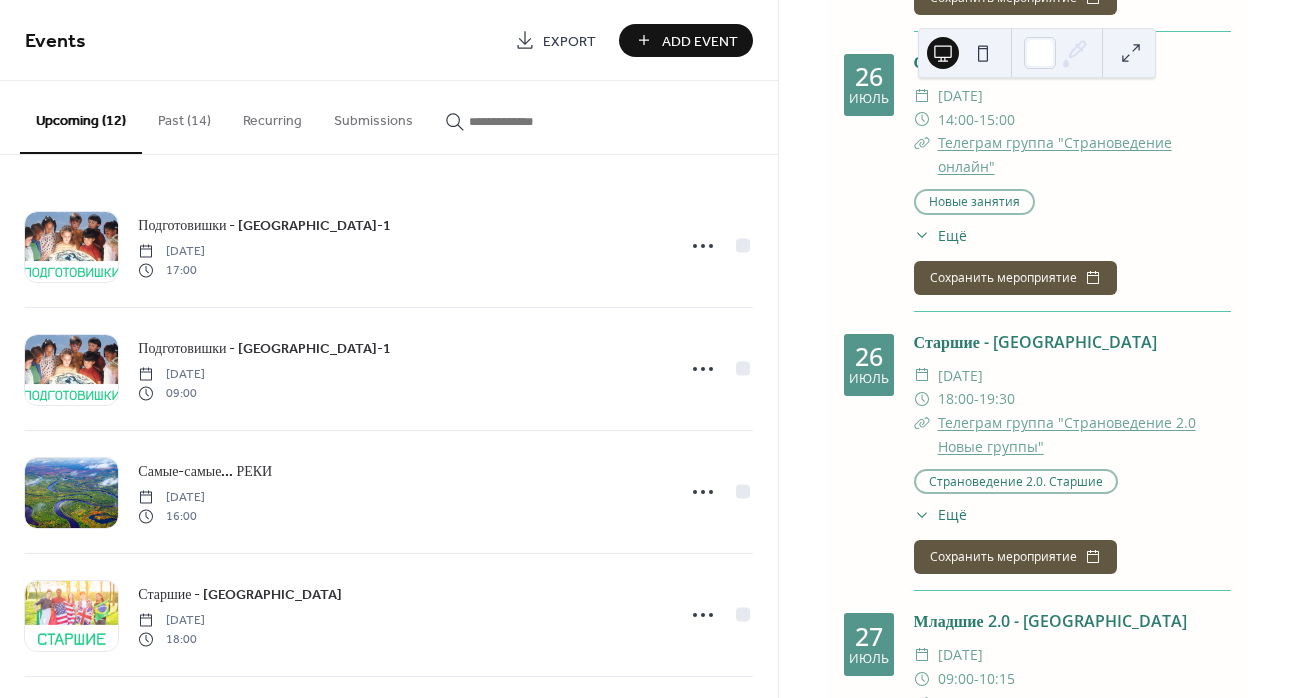 scroll, scrollTop: 1000, scrollLeft: 0, axis: vertical 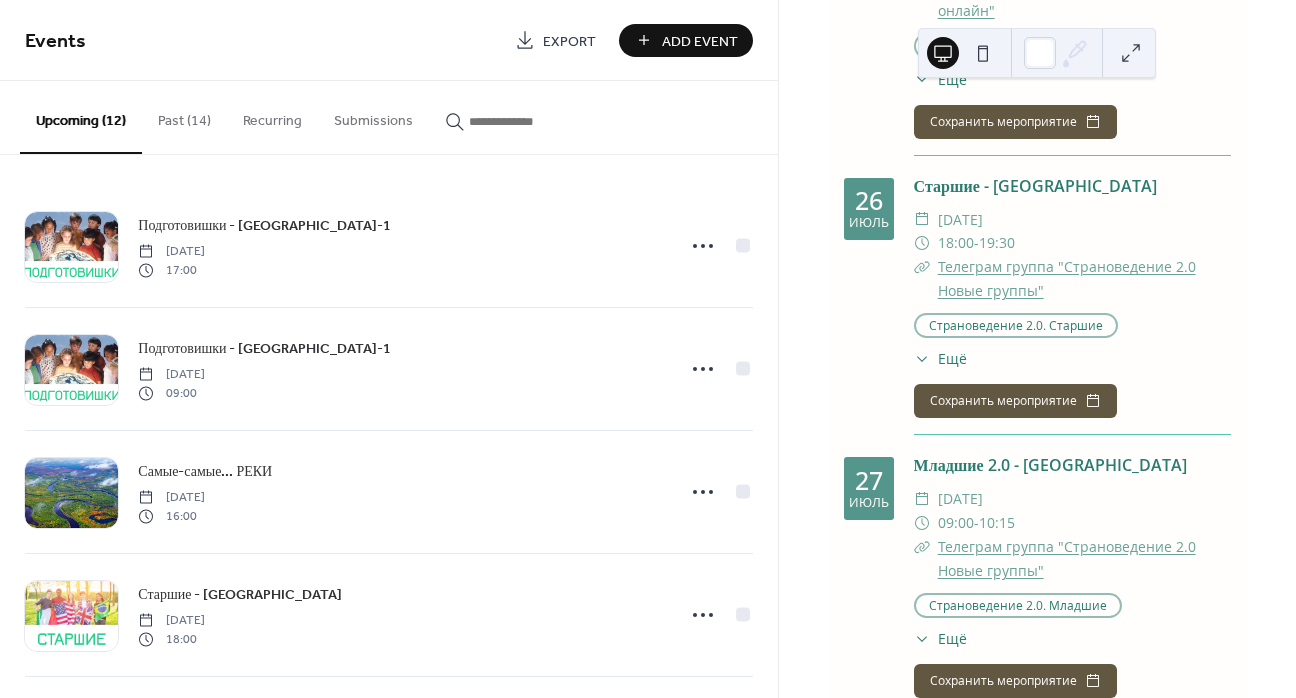 click on "Старшие - [GEOGRAPHIC_DATA]" at bounding box center (1035, 186) 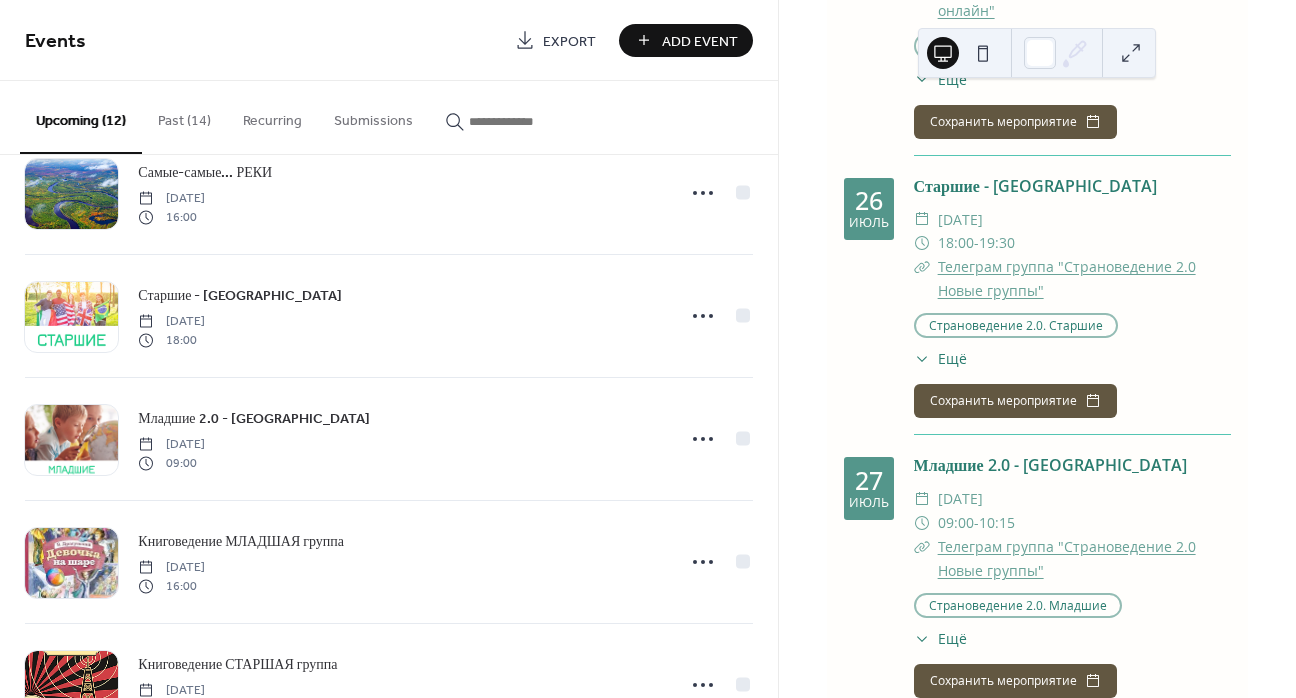 scroll, scrollTop: 300, scrollLeft: 0, axis: vertical 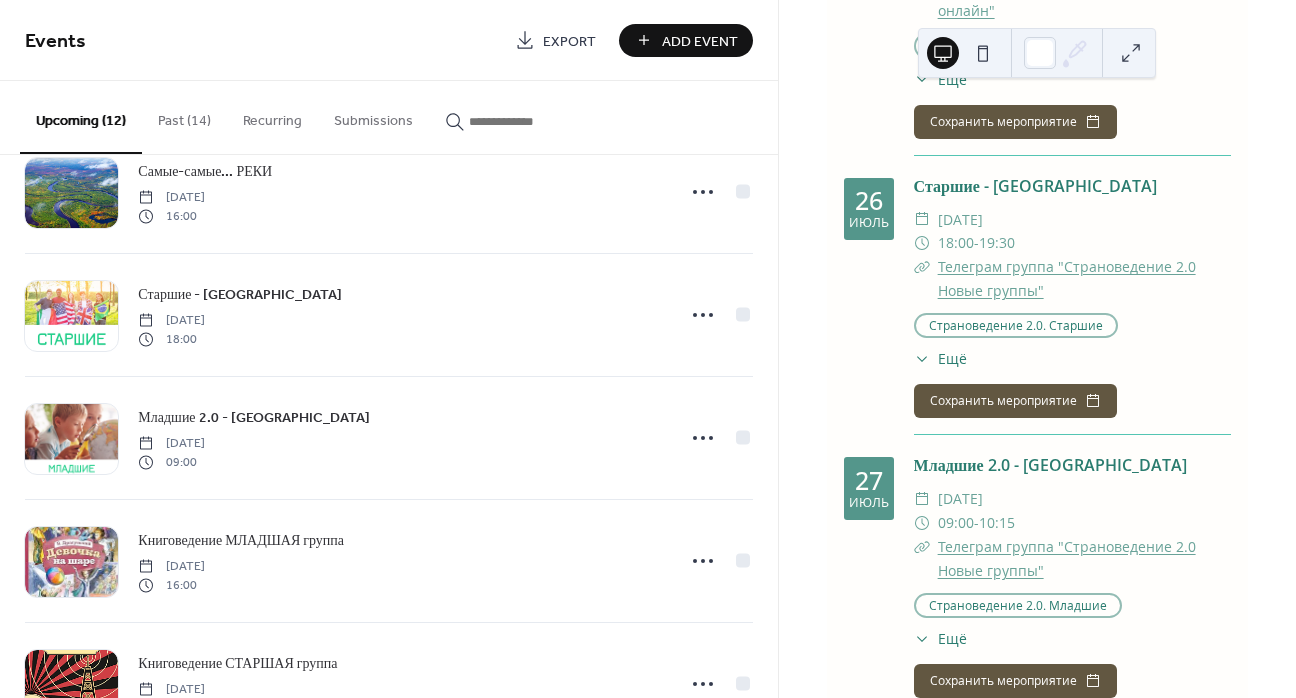 click 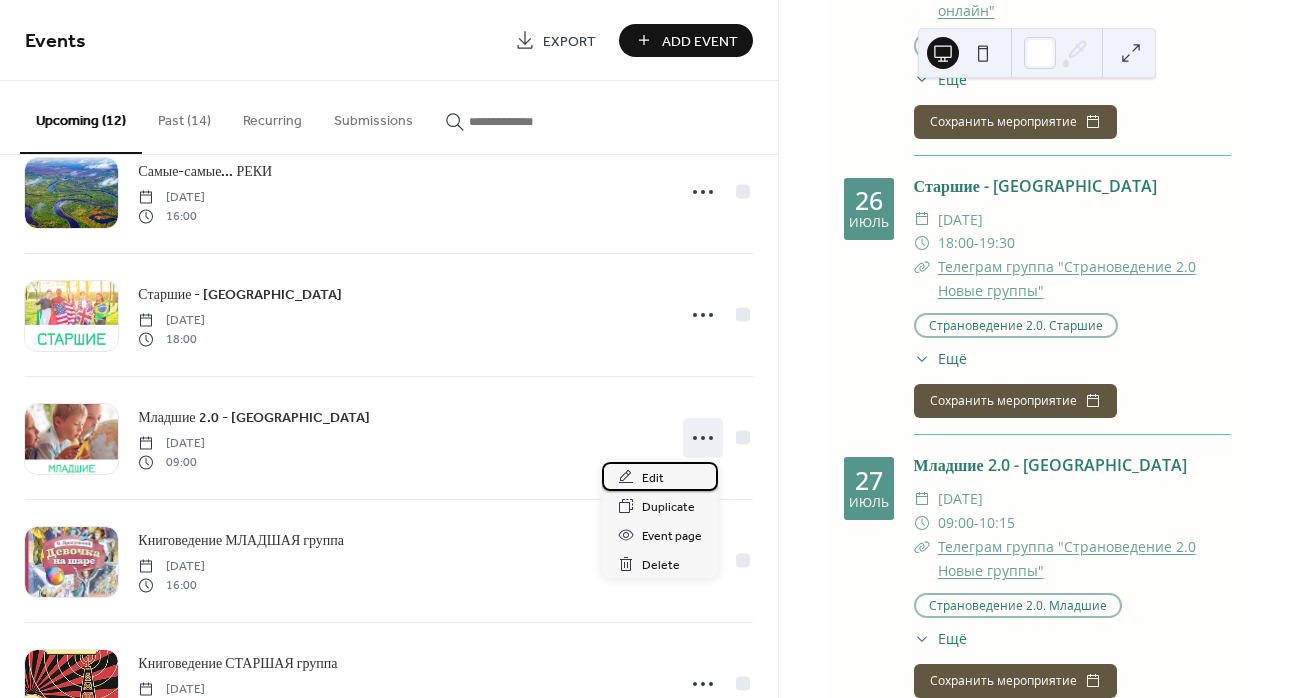 click on "Edit" at bounding box center (653, 478) 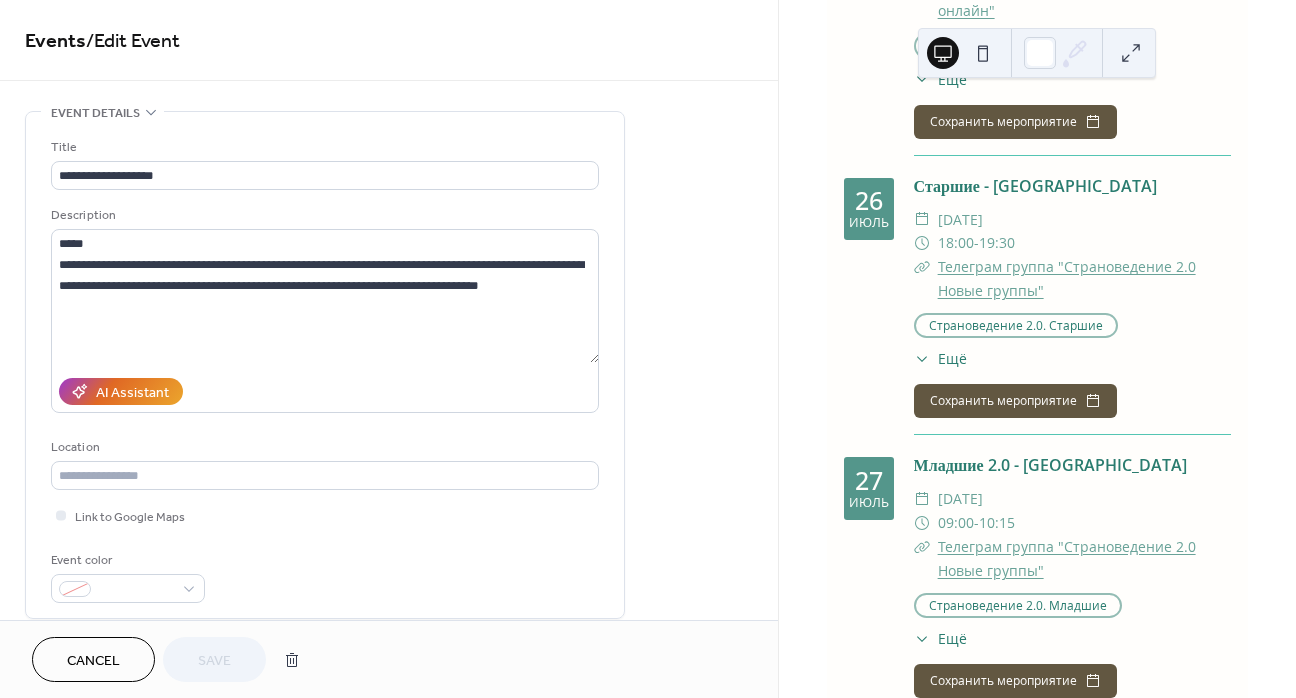click on "Cancel" at bounding box center [93, 661] 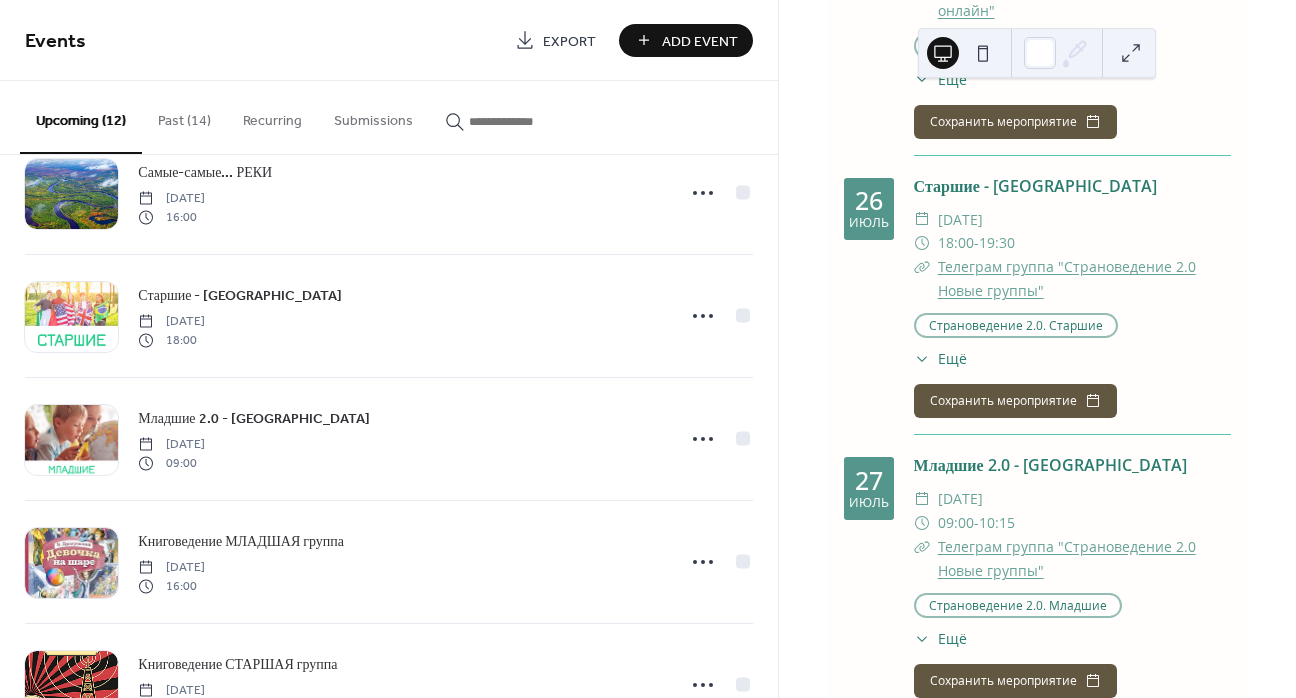 scroll, scrollTop: 300, scrollLeft: 0, axis: vertical 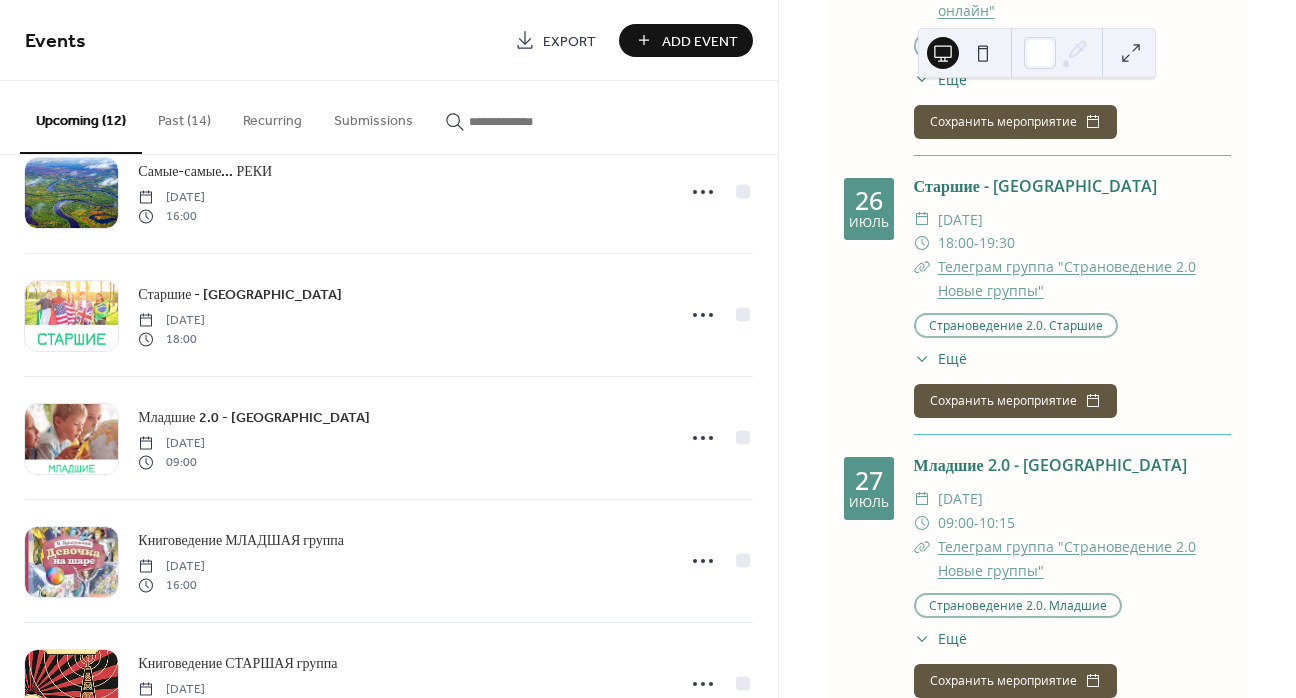 click 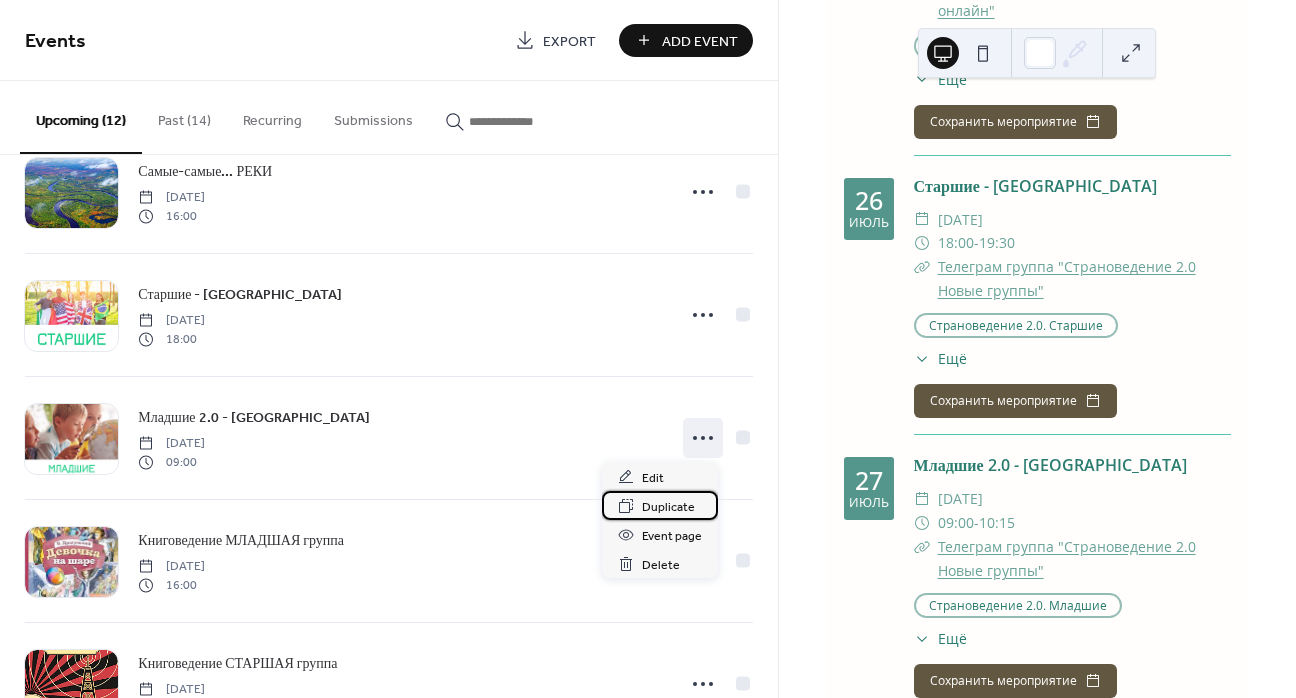 click on "Duplicate" at bounding box center (668, 507) 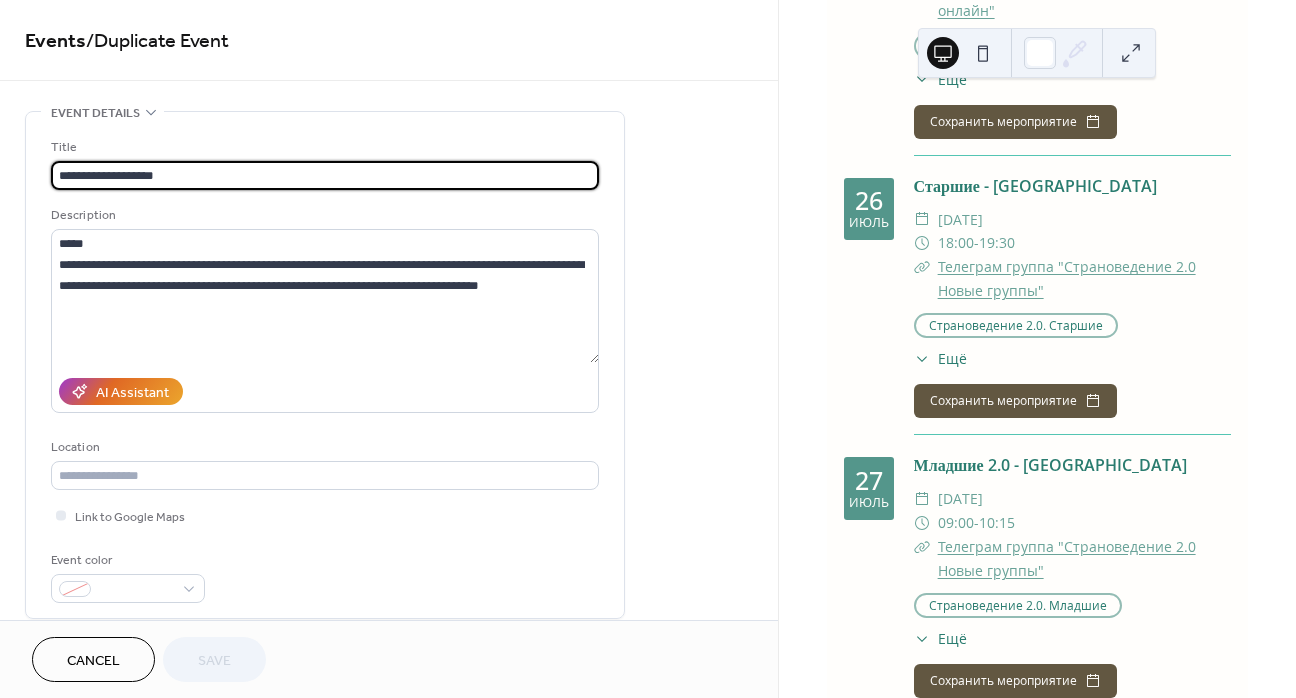 click on "**********" at bounding box center (325, 175) 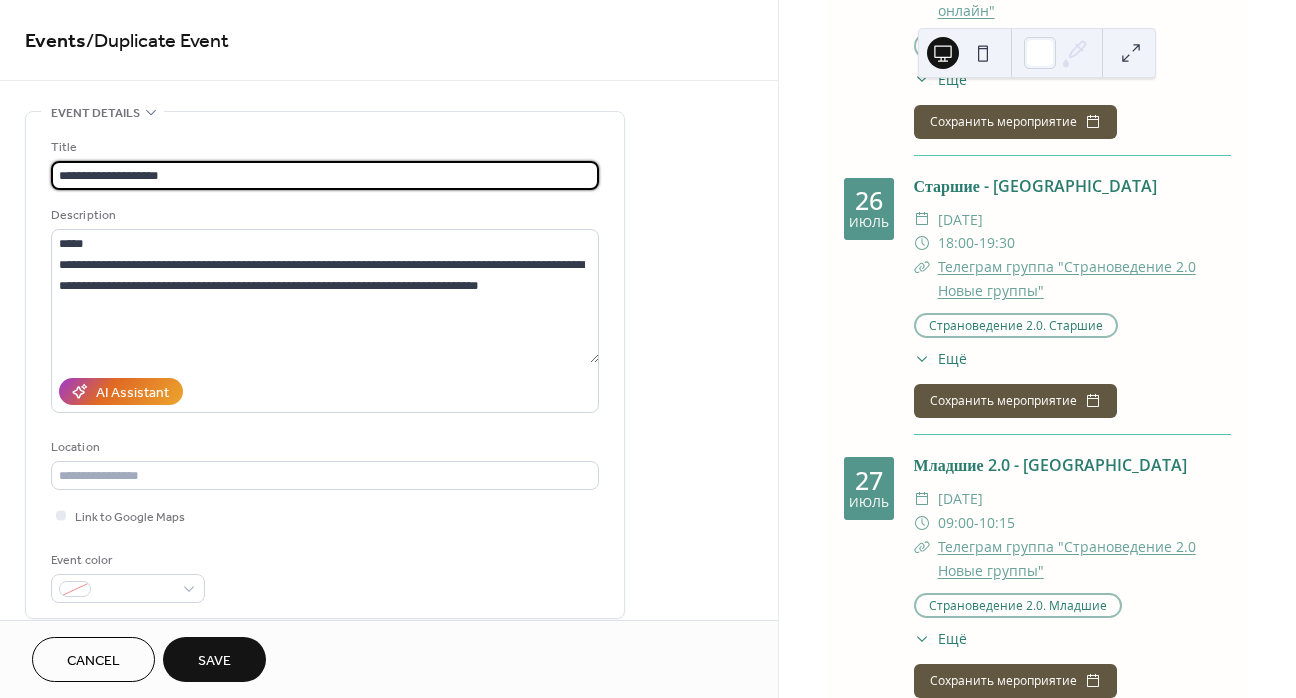 type on "**********" 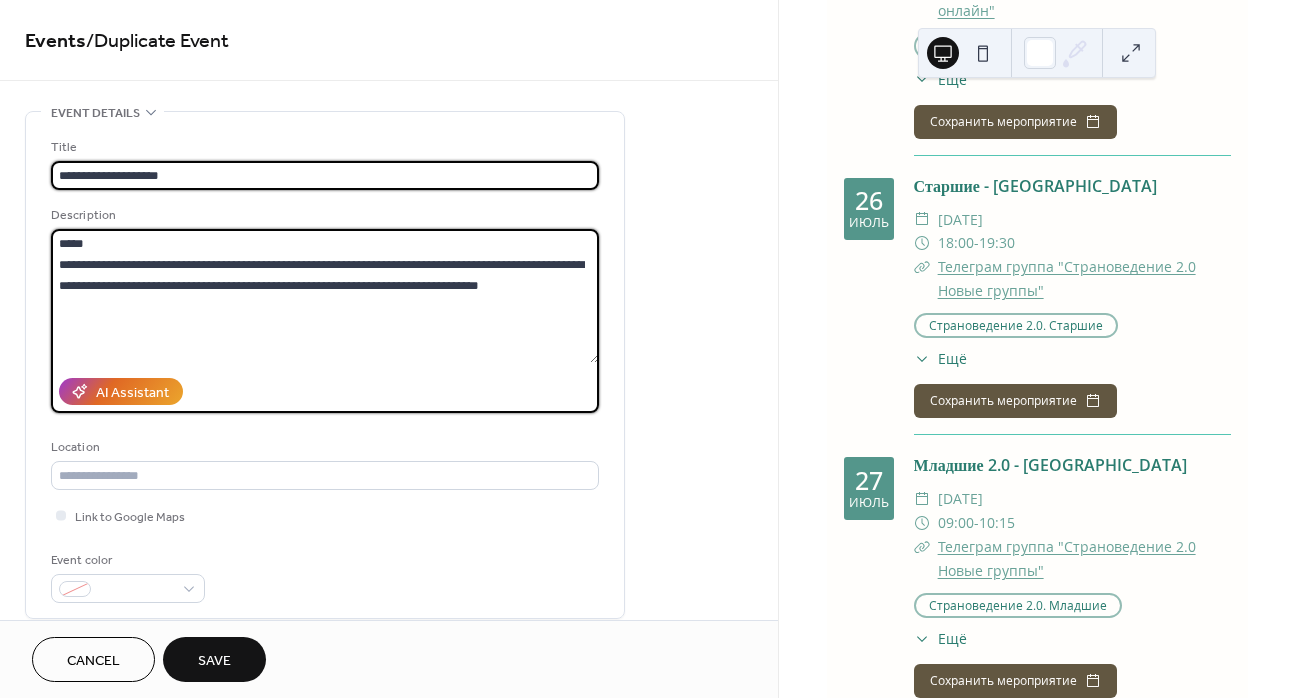 click on "**********" at bounding box center [325, 296] 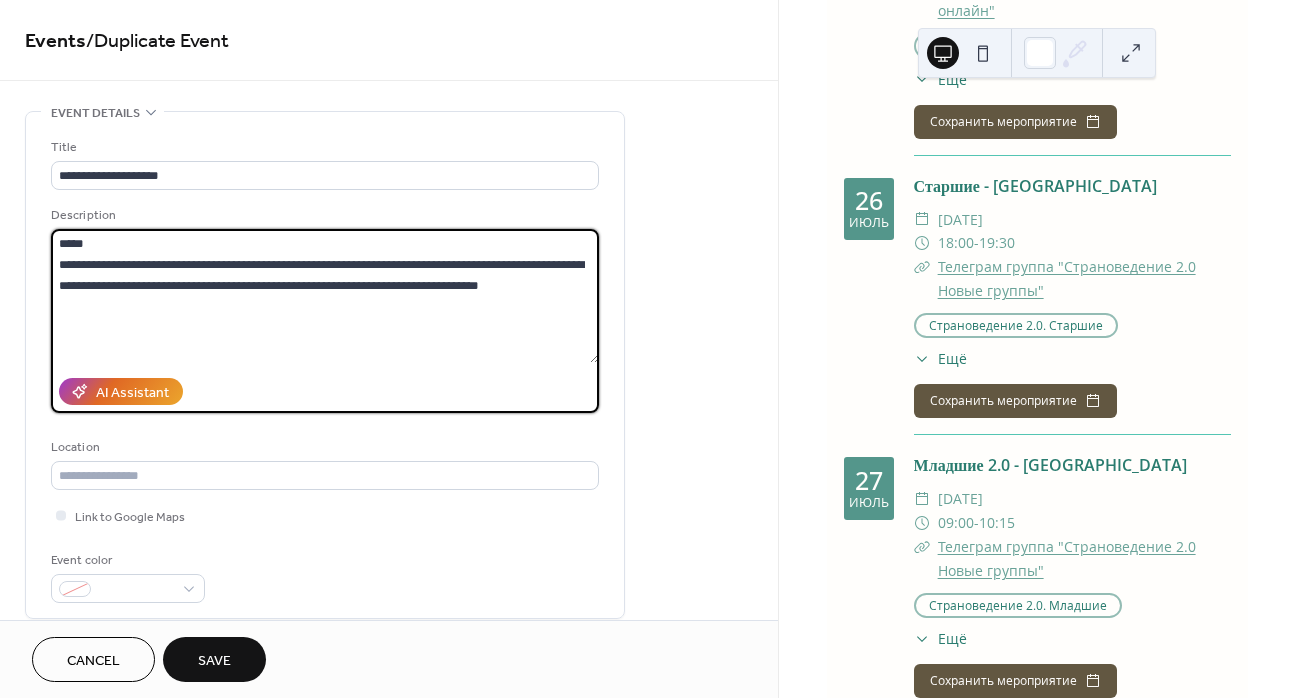 click on "**********" at bounding box center [325, 296] 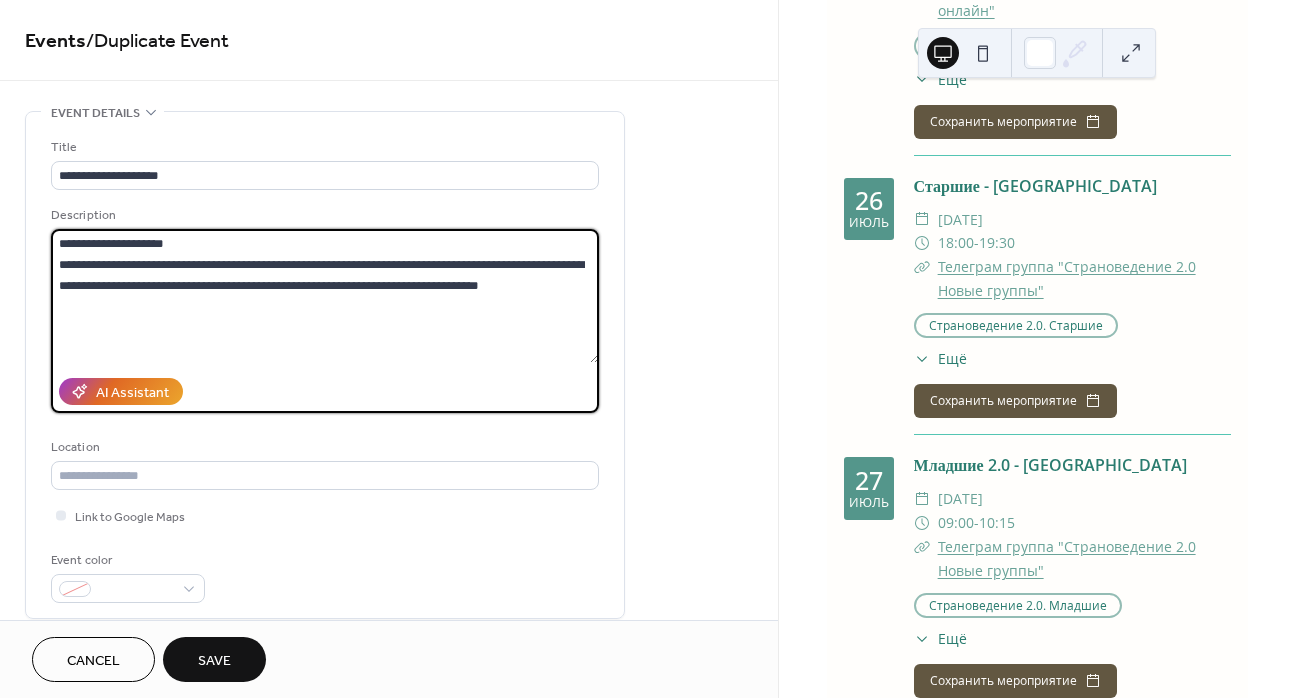 drag, startPoint x: 590, startPoint y: 288, endPoint x: 49, endPoint y: 265, distance: 541.4887 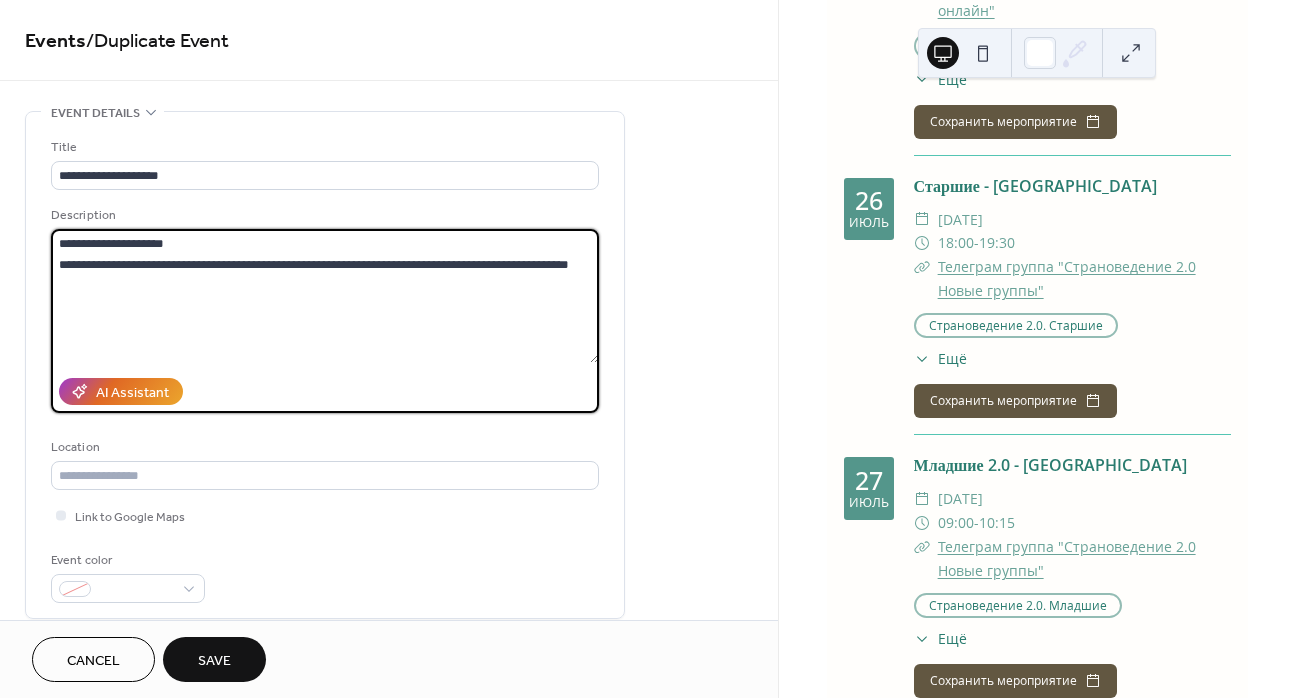 click on "**********" at bounding box center [325, 296] 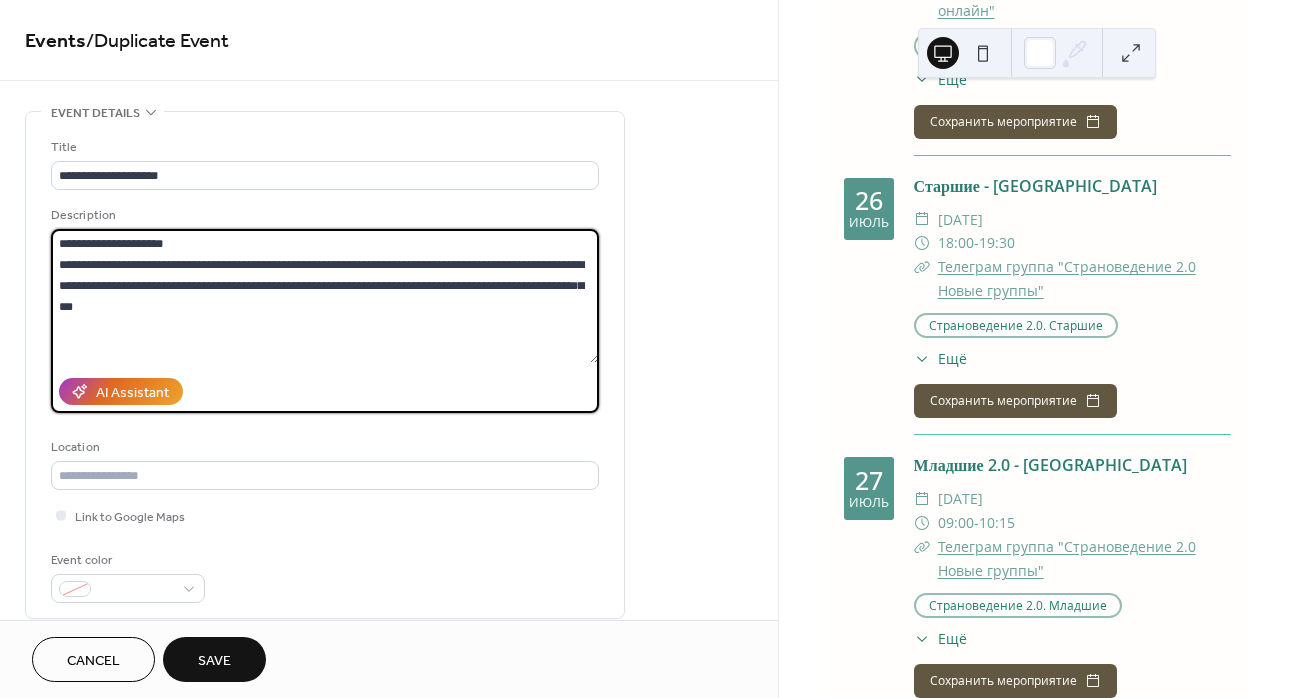 scroll, scrollTop: 300, scrollLeft: 0, axis: vertical 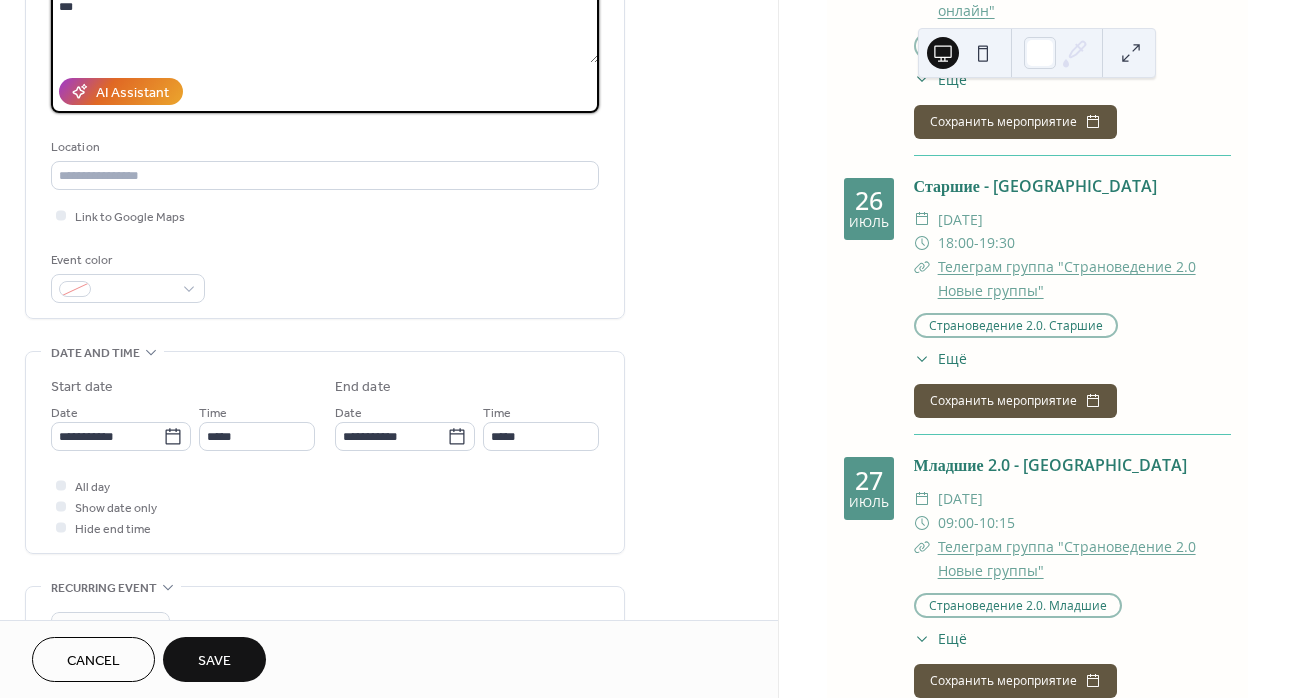 type on "**********" 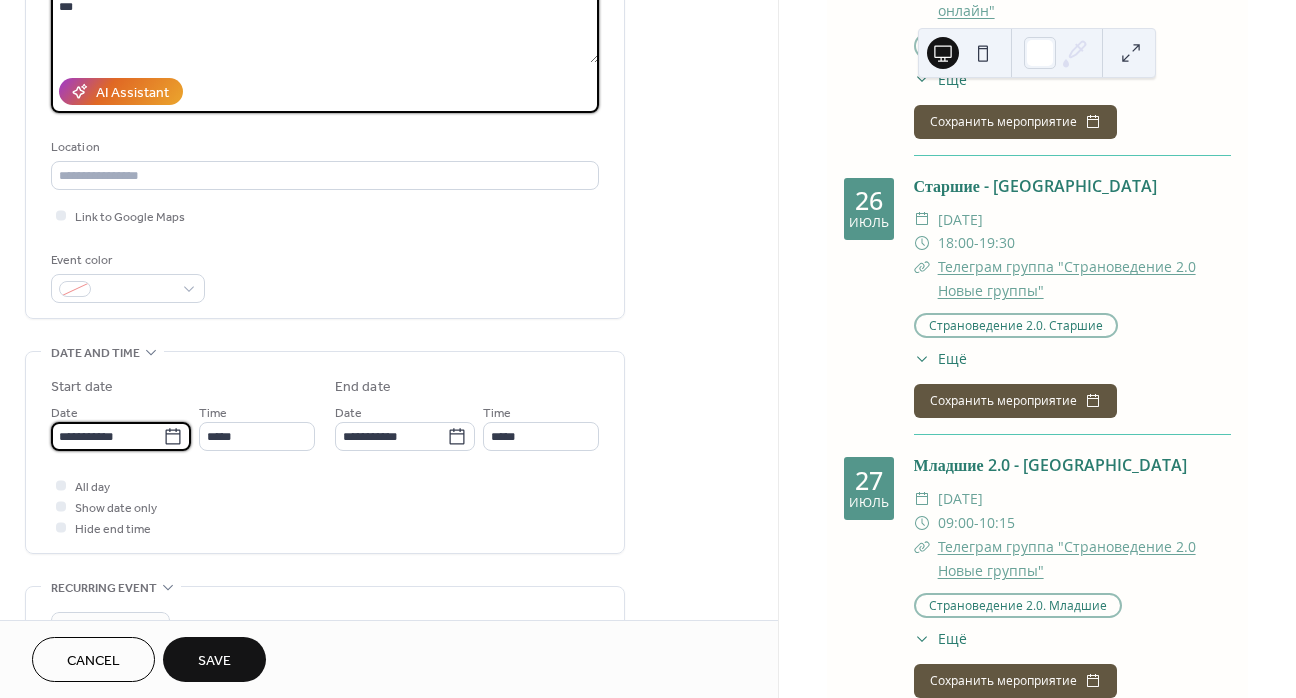 click on "**********" at bounding box center [107, 436] 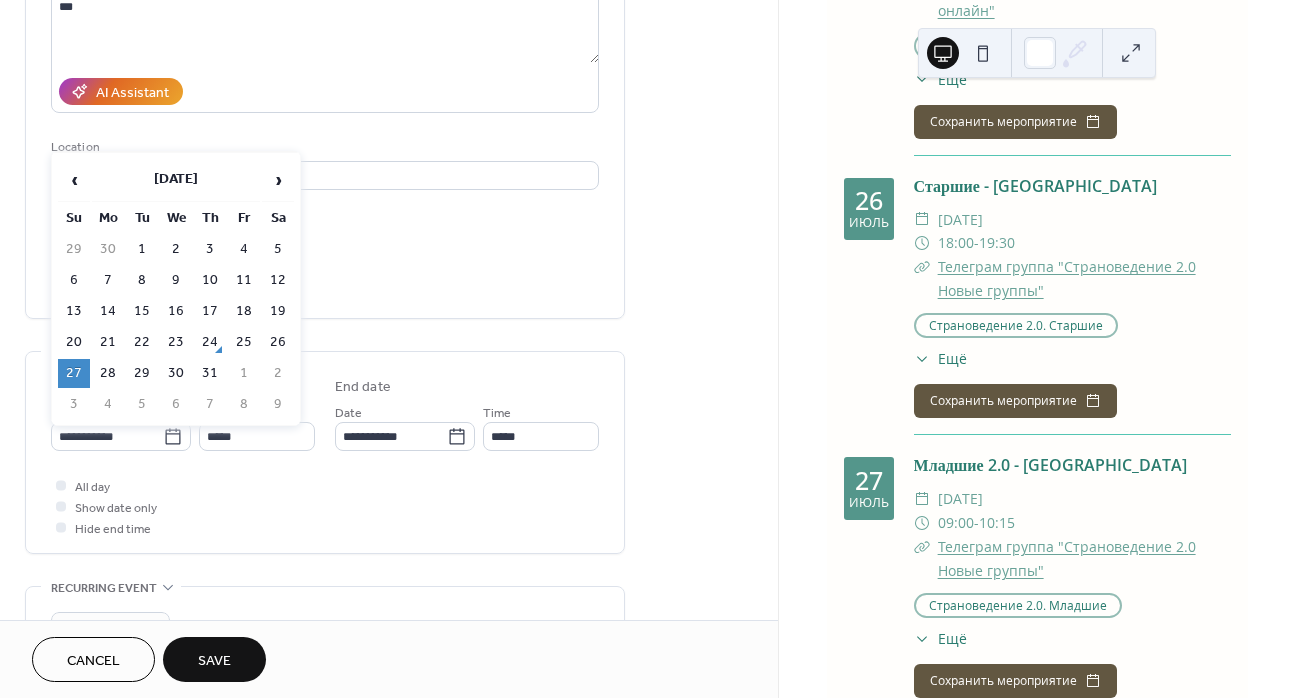 click on "›" at bounding box center (278, 180) 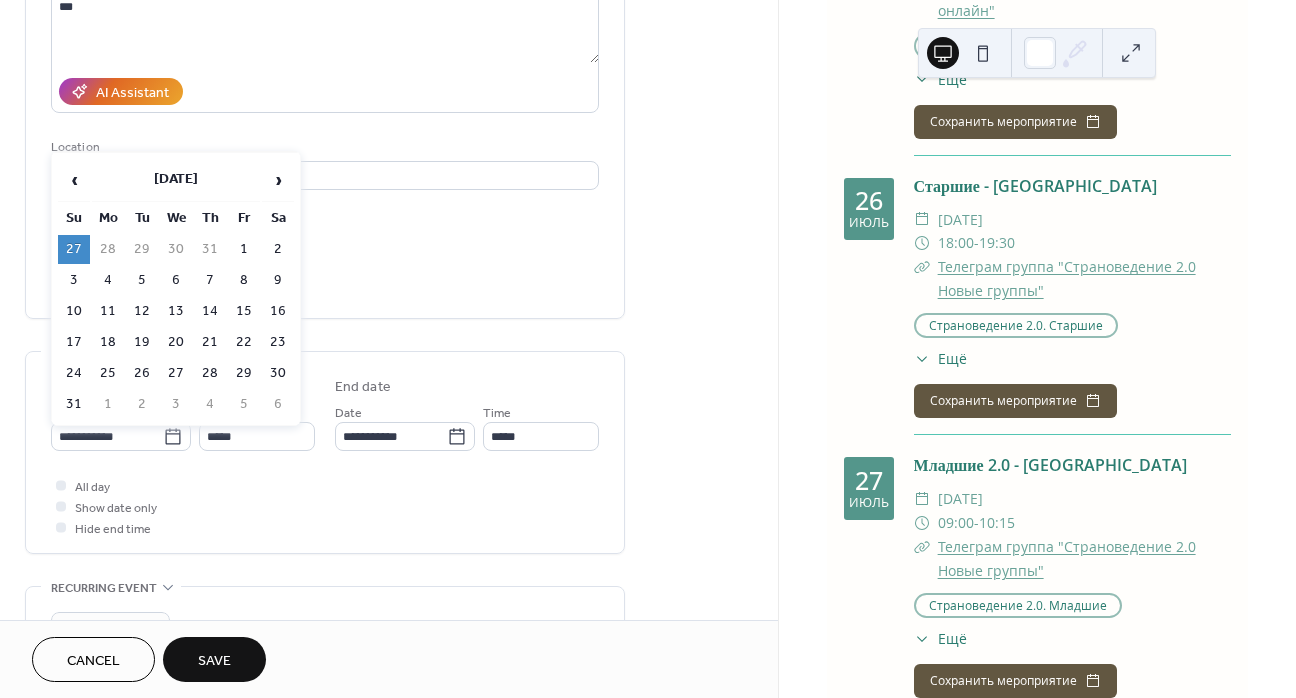 click on "17" at bounding box center [74, 342] 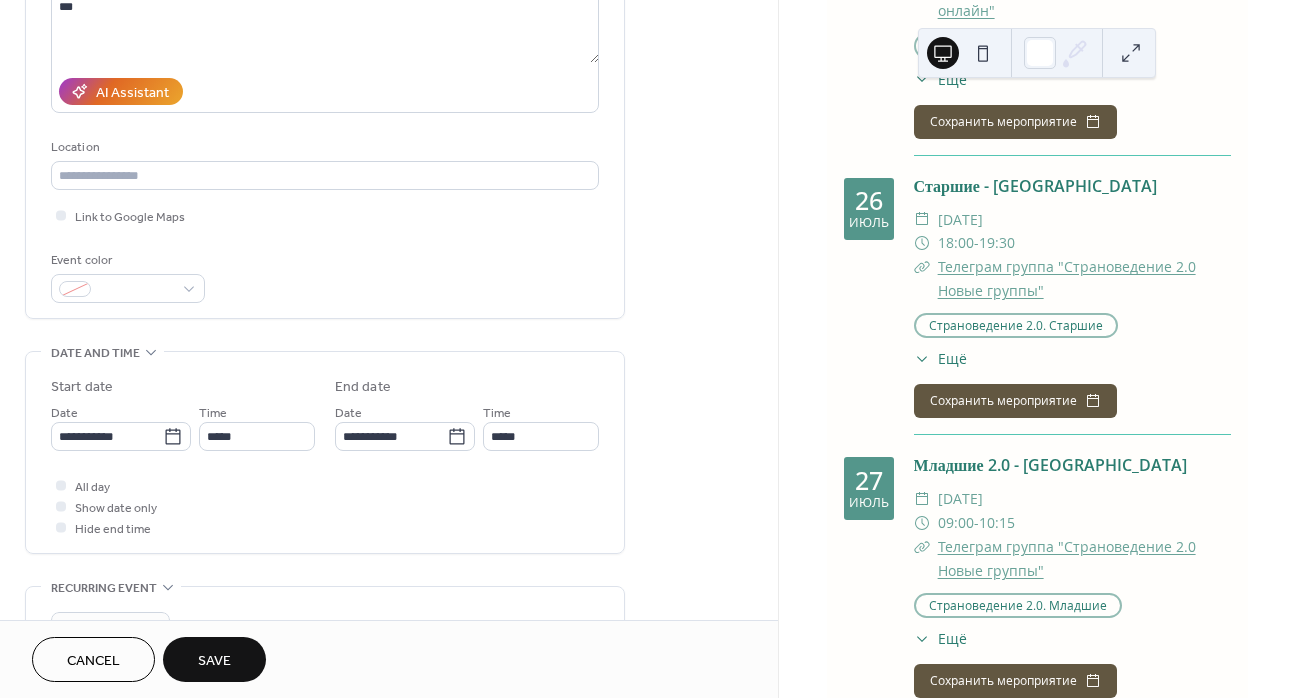 click on "Save" at bounding box center [214, 661] 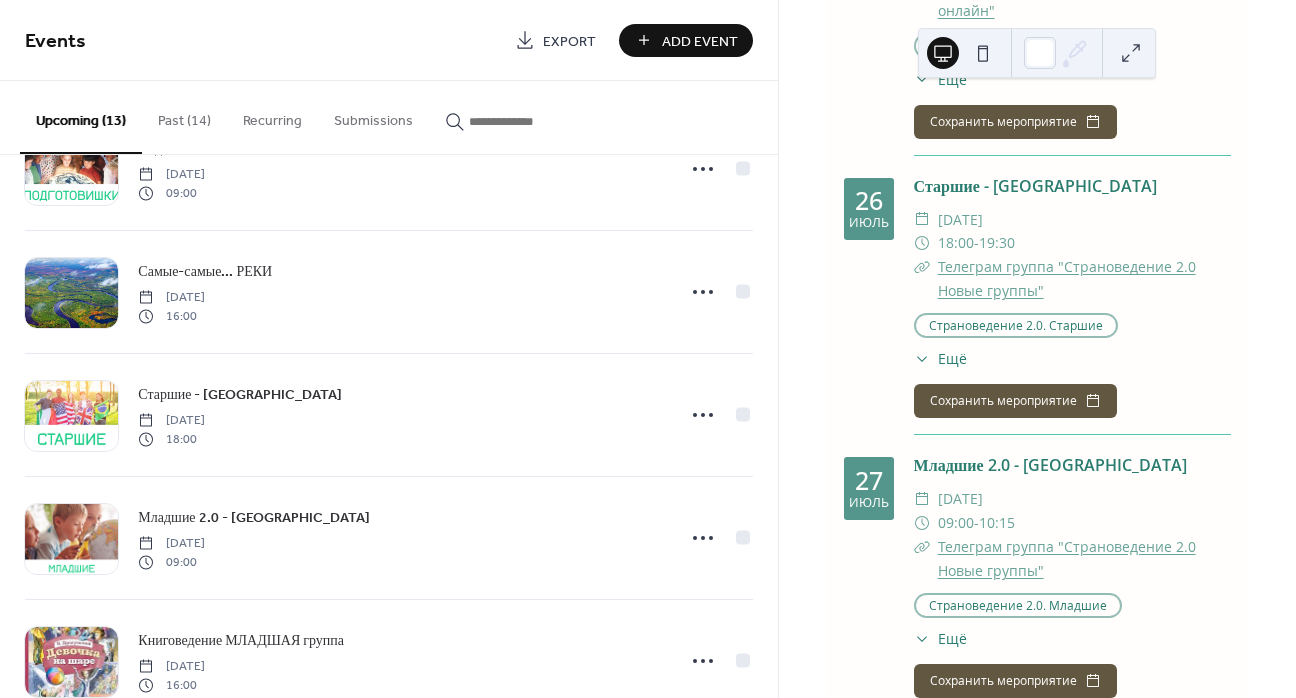 scroll, scrollTop: 300, scrollLeft: 0, axis: vertical 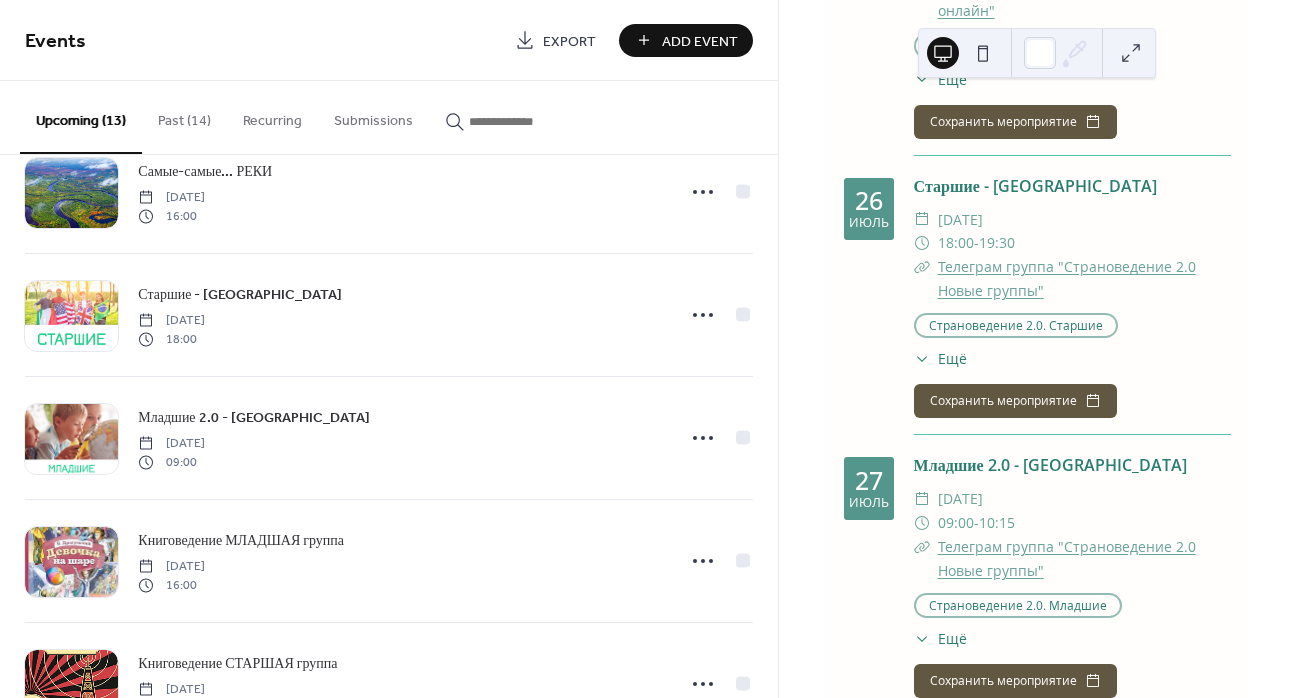 click 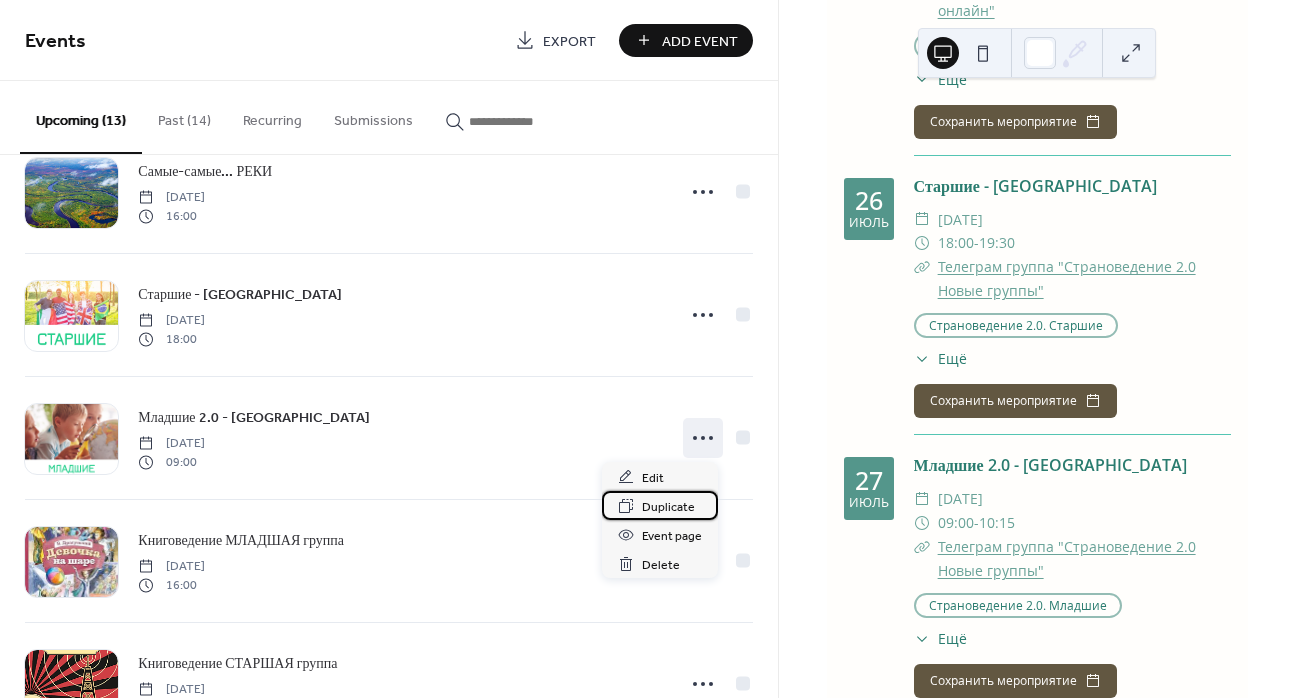 click on "Duplicate" at bounding box center (668, 507) 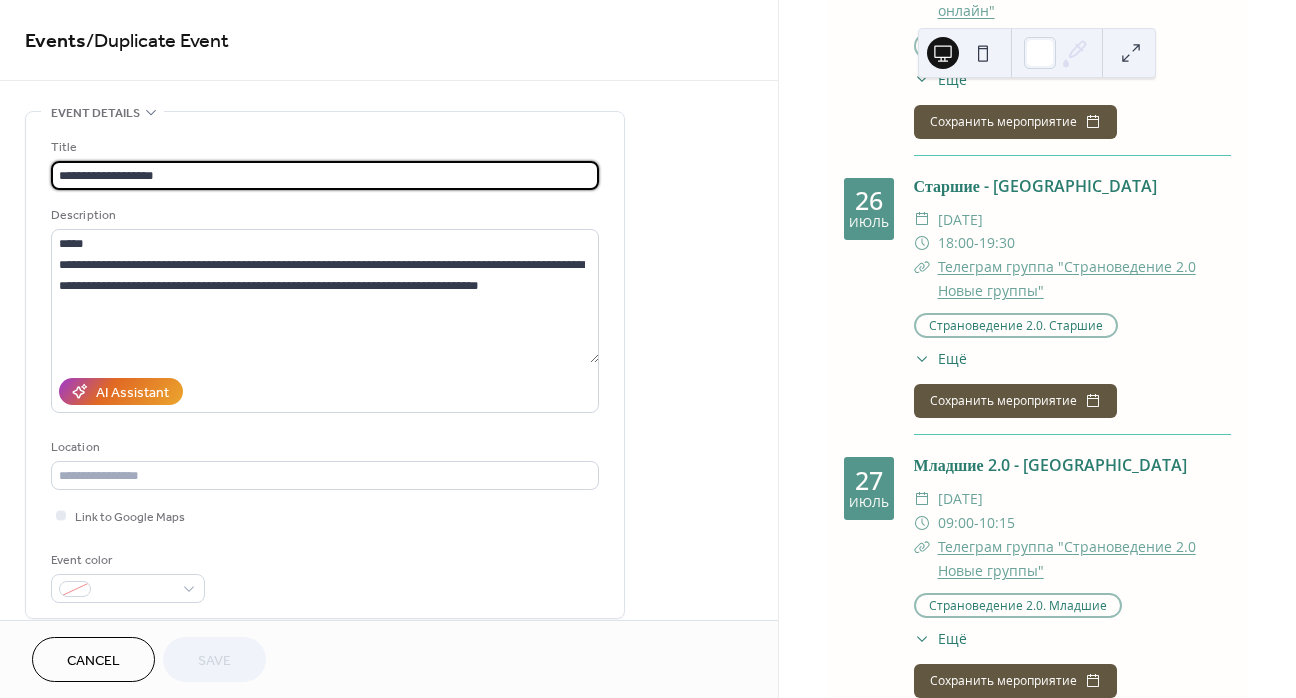 click on "**********" at bounding box center [325, 175] 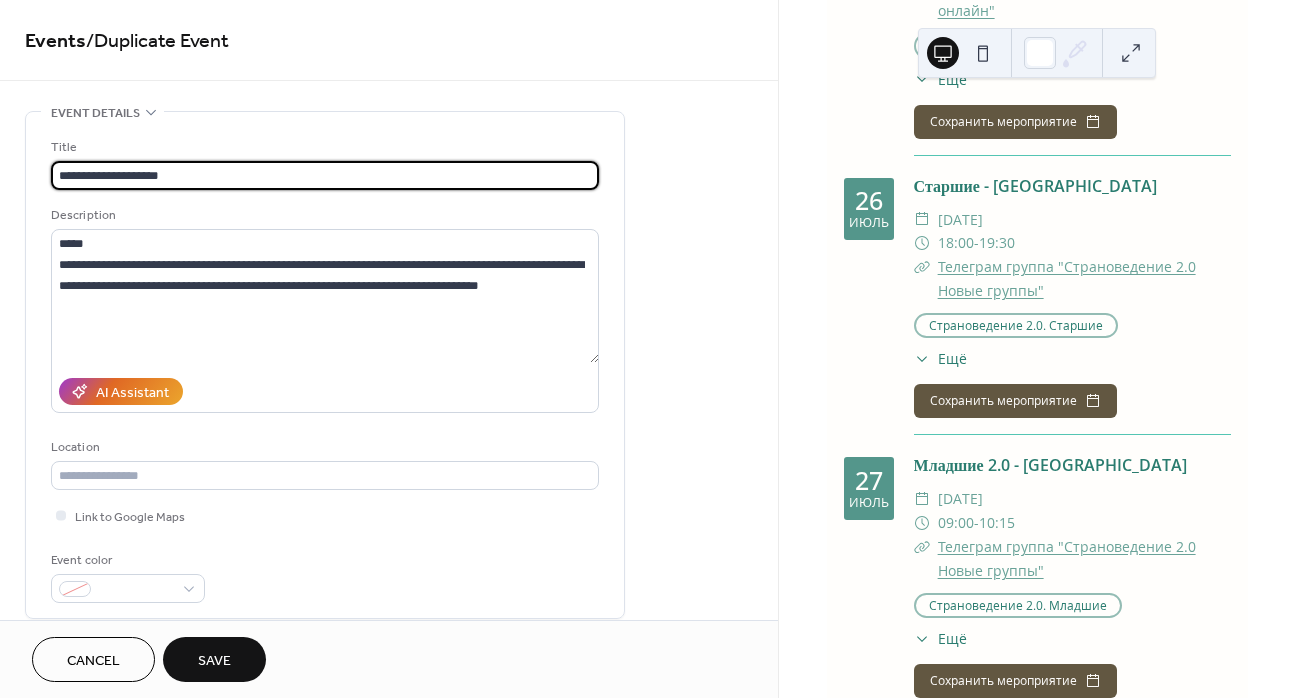 type on "**********" 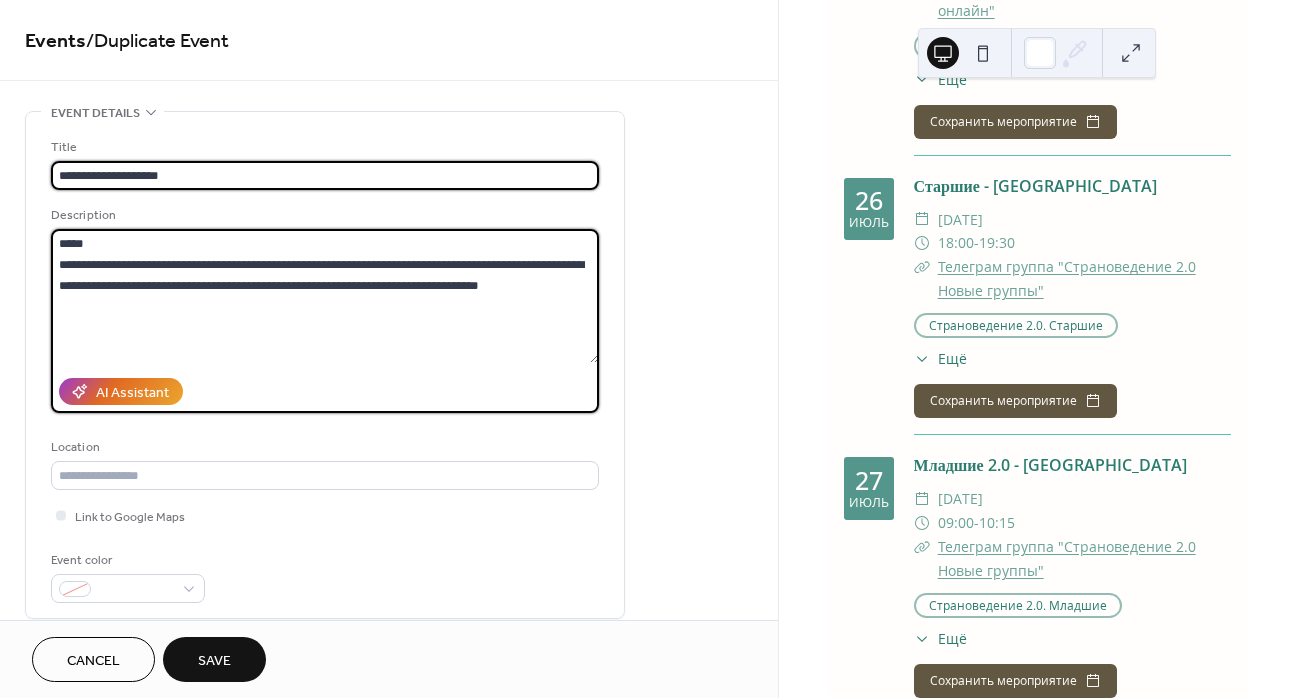 click on "**********" at bounding box center (325, 296) 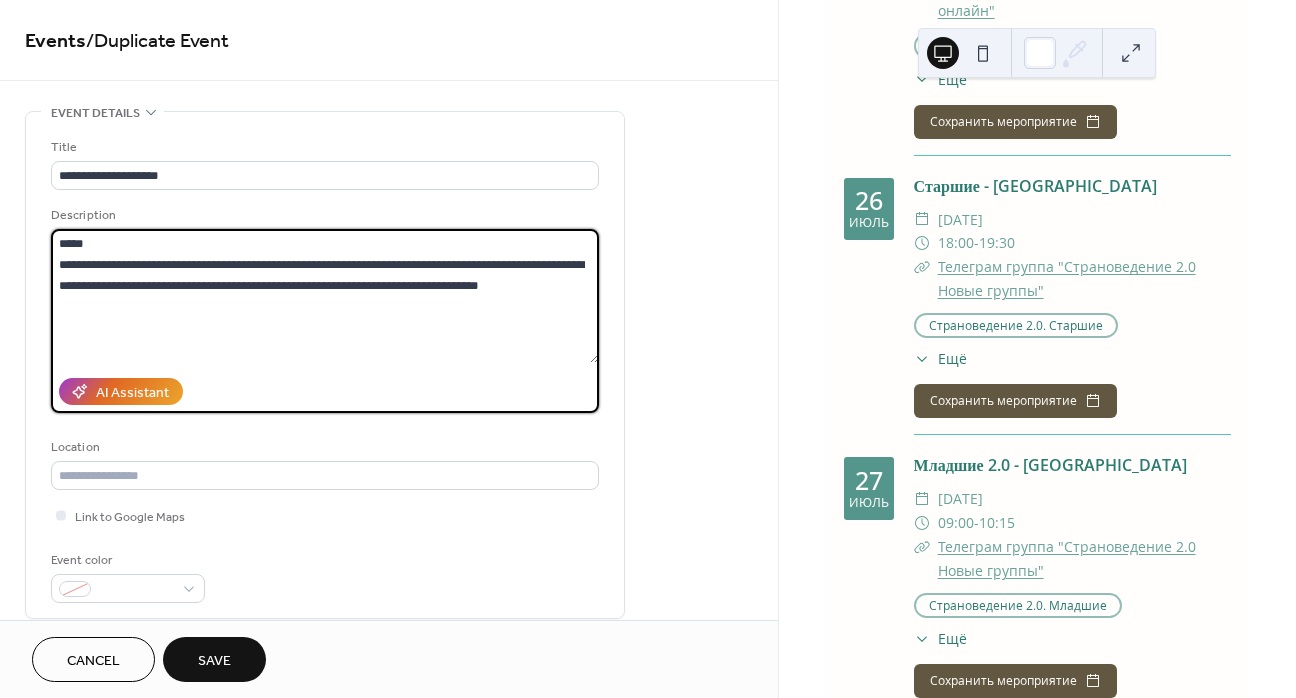 click on "**********" at bounding box center [325, 296] 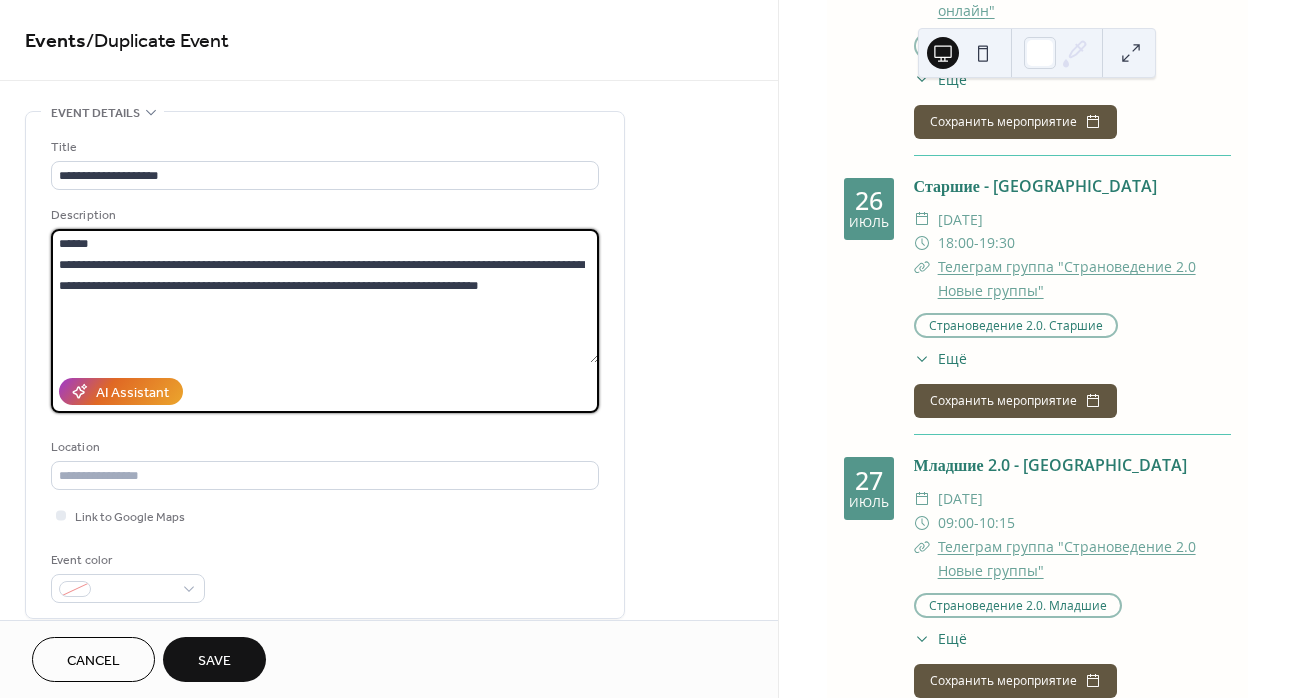 drag, startPoint x: 591, startPoint y: 284, endPoint x: 54, endPoint y: 264, distance: 537.3723 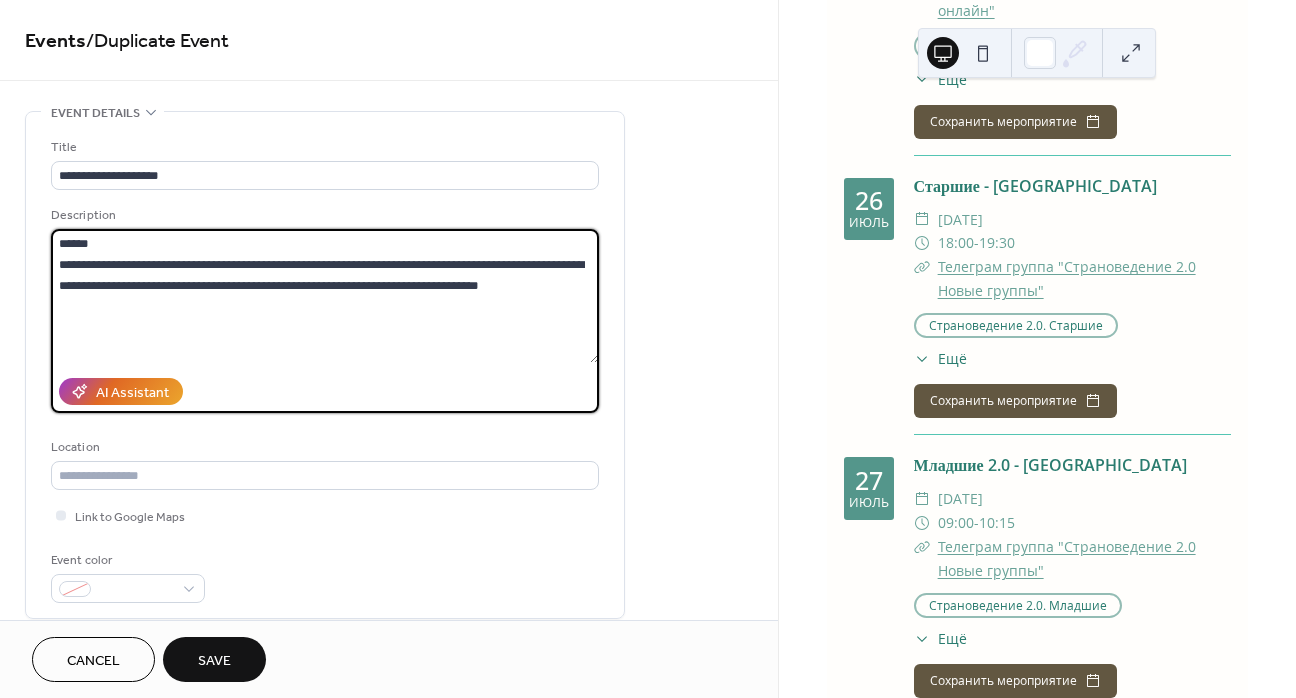 click on "**********" at bounding box center [325, 296] 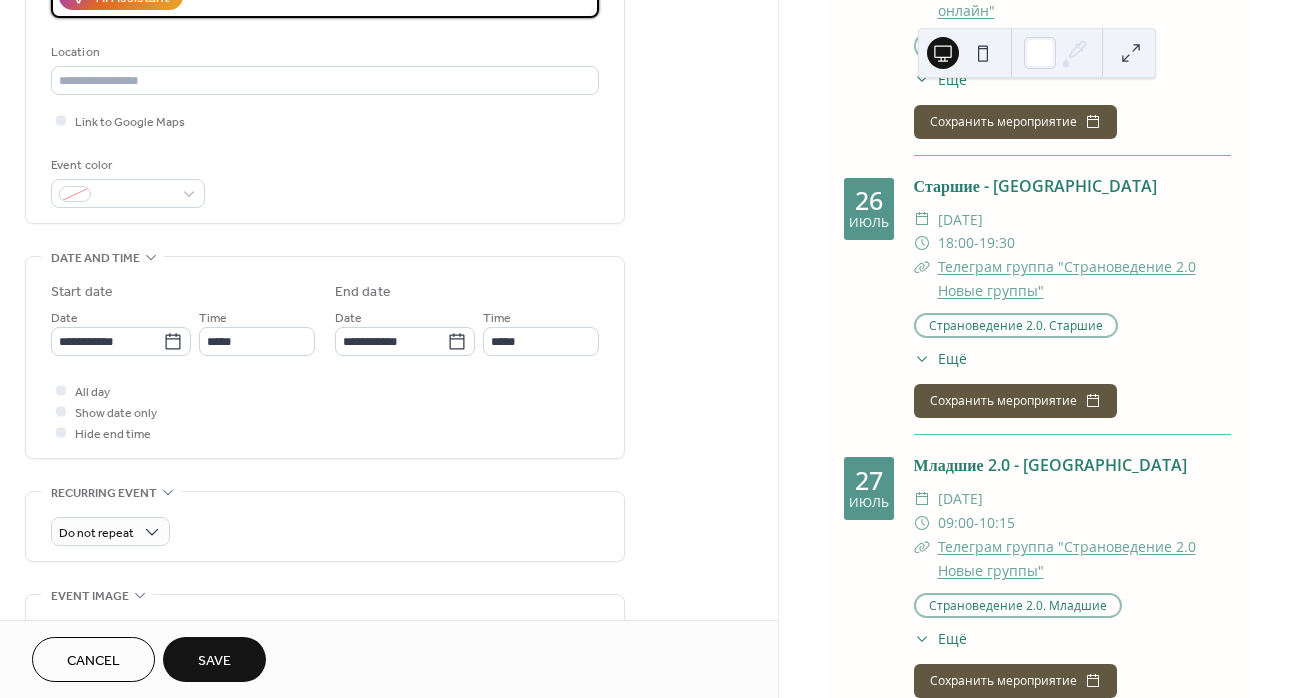 scroll, scrollTop: 400, scrollLeft: 0, axis: vertical 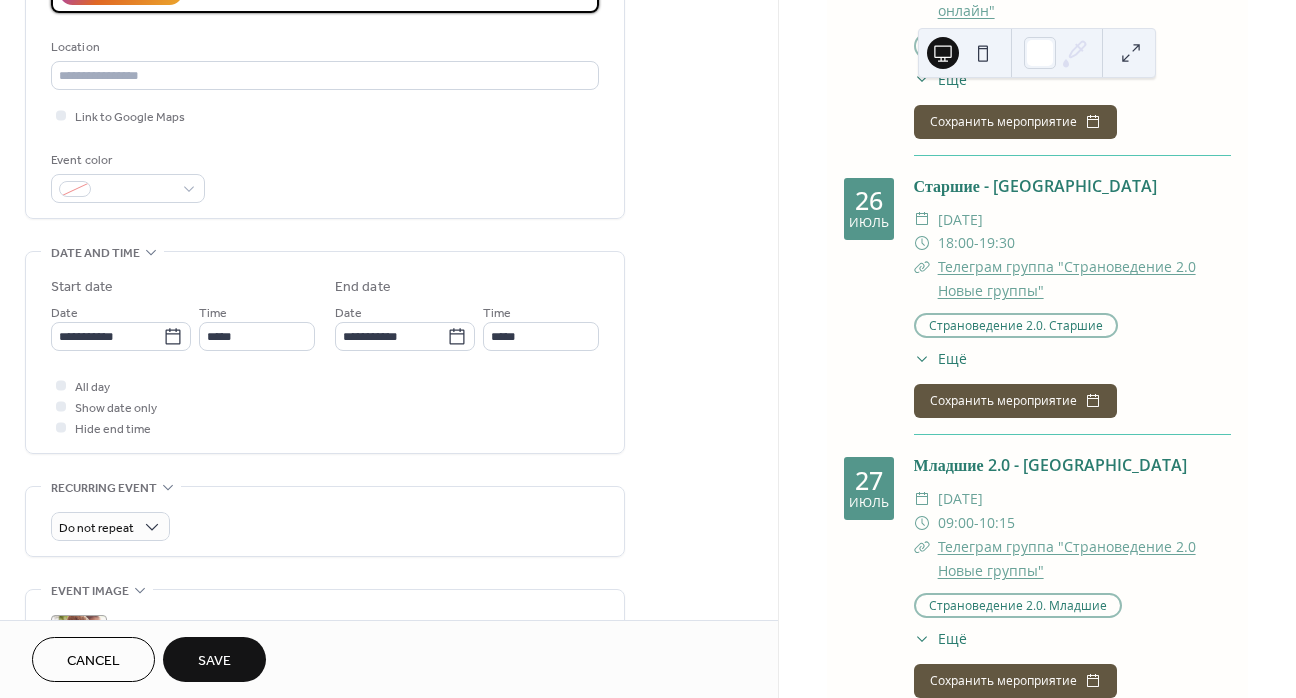 type on "**********" 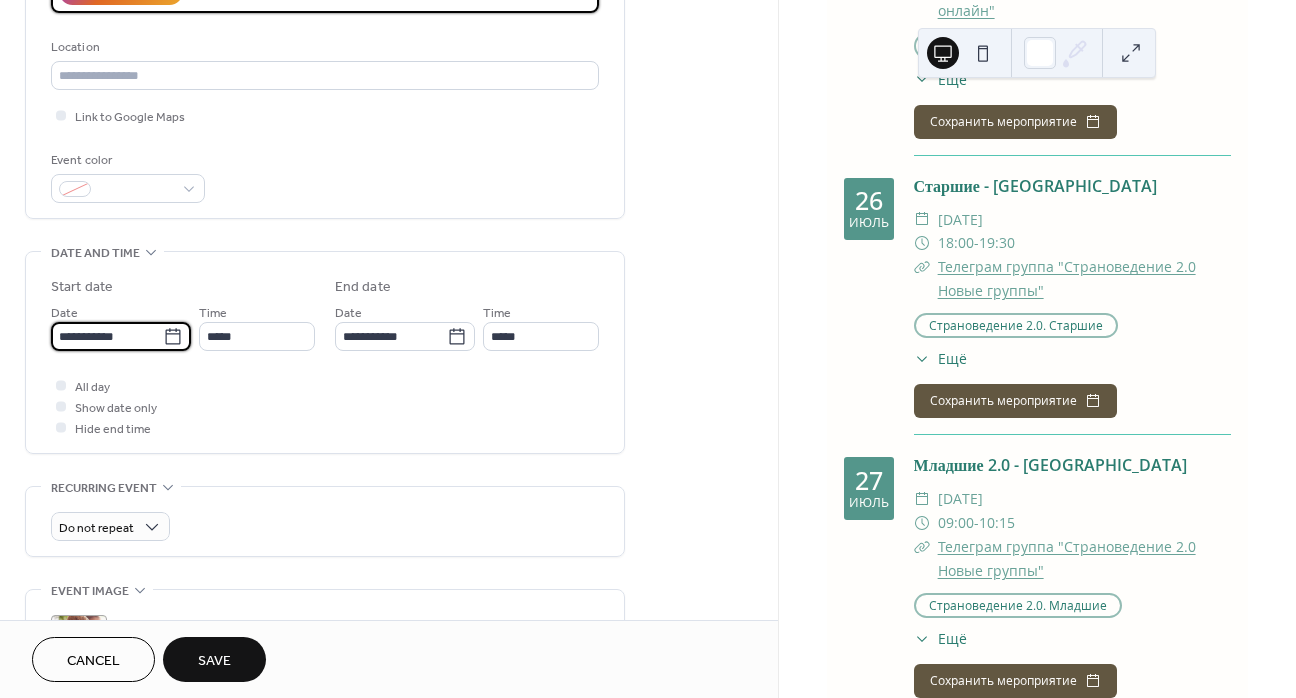 click on "**********" at bounding box center [107, 336] 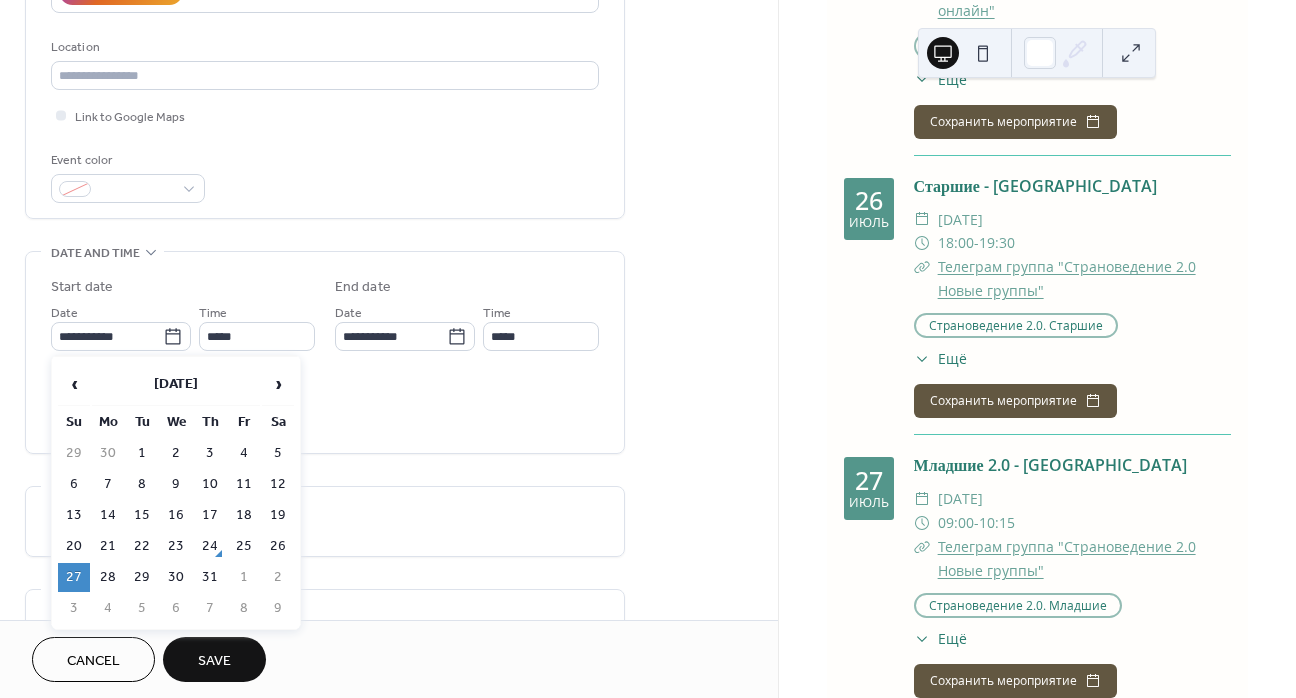 click on "›" at bounding box center (278, 384) 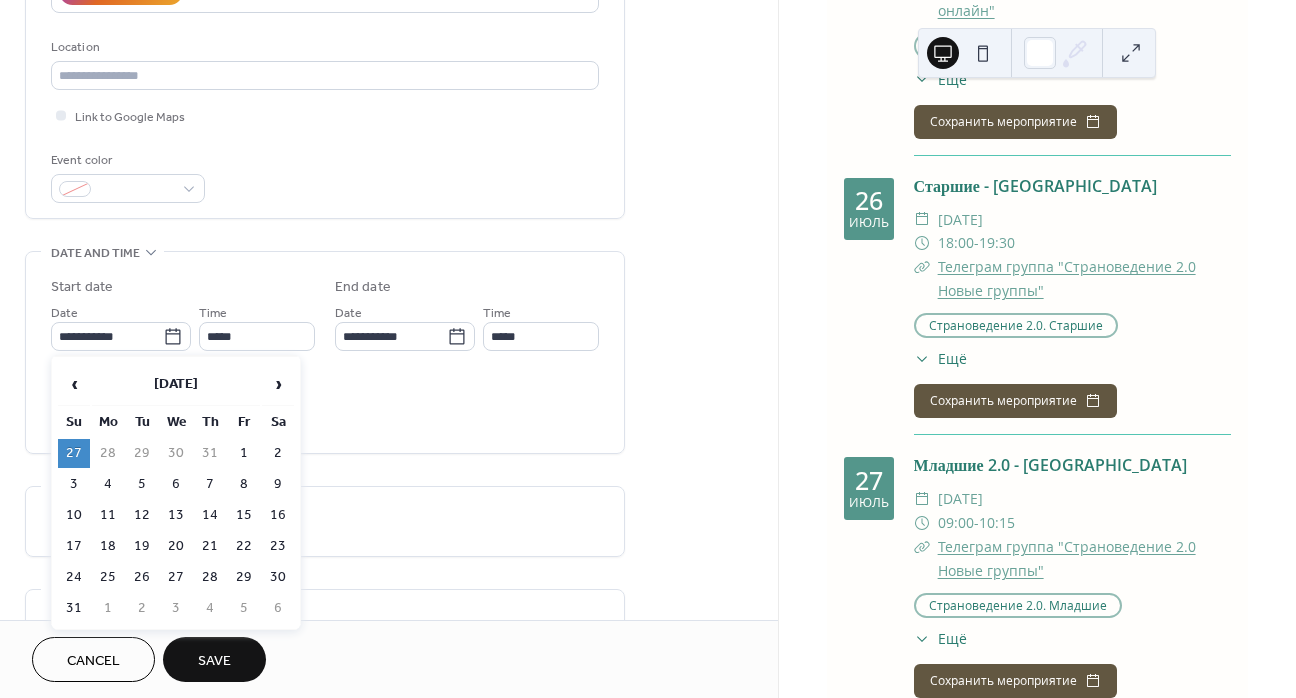 click on "23" at bounding box center [278, 546] 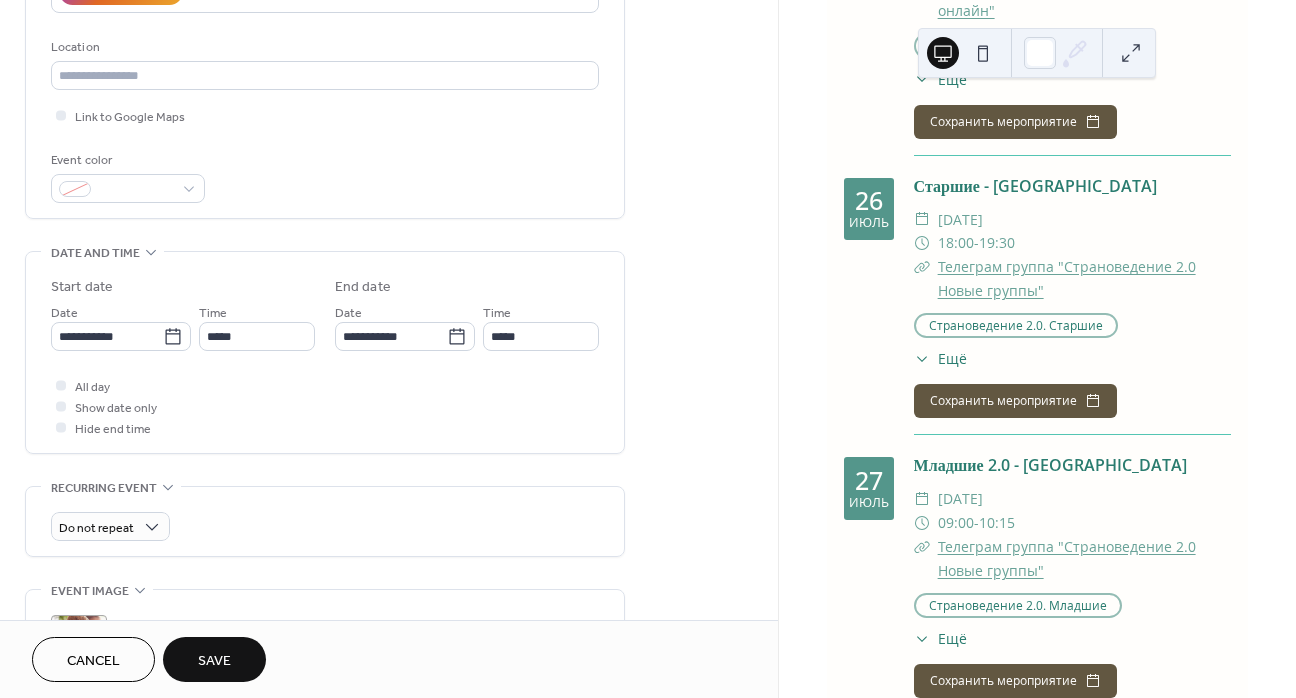click 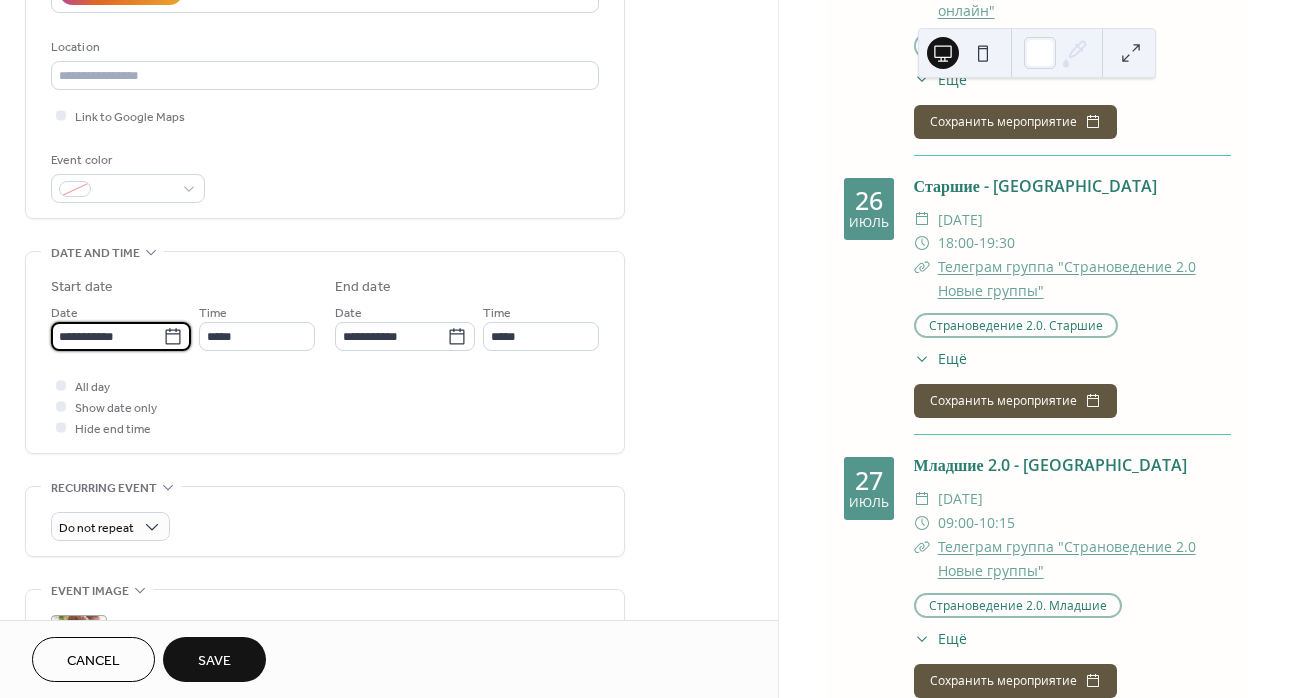 click on "**********" at bounding box center [107, 336] 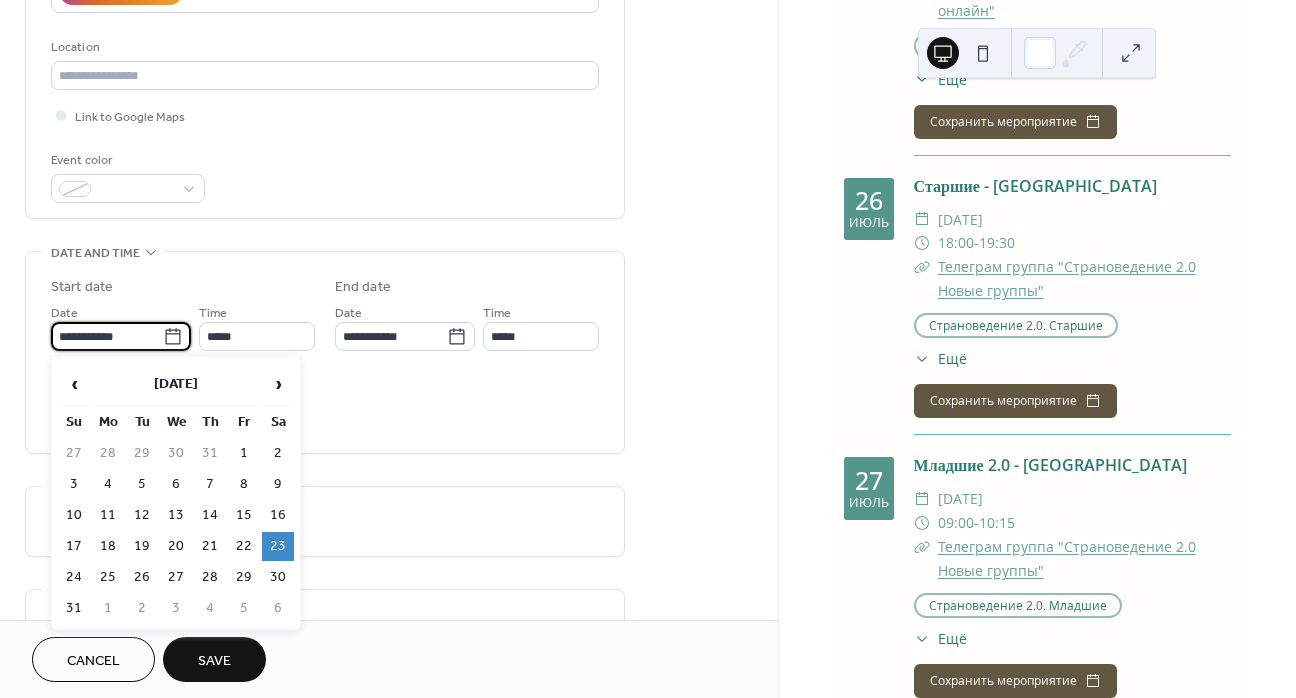 click on "24" at bounding box center [74, 577] 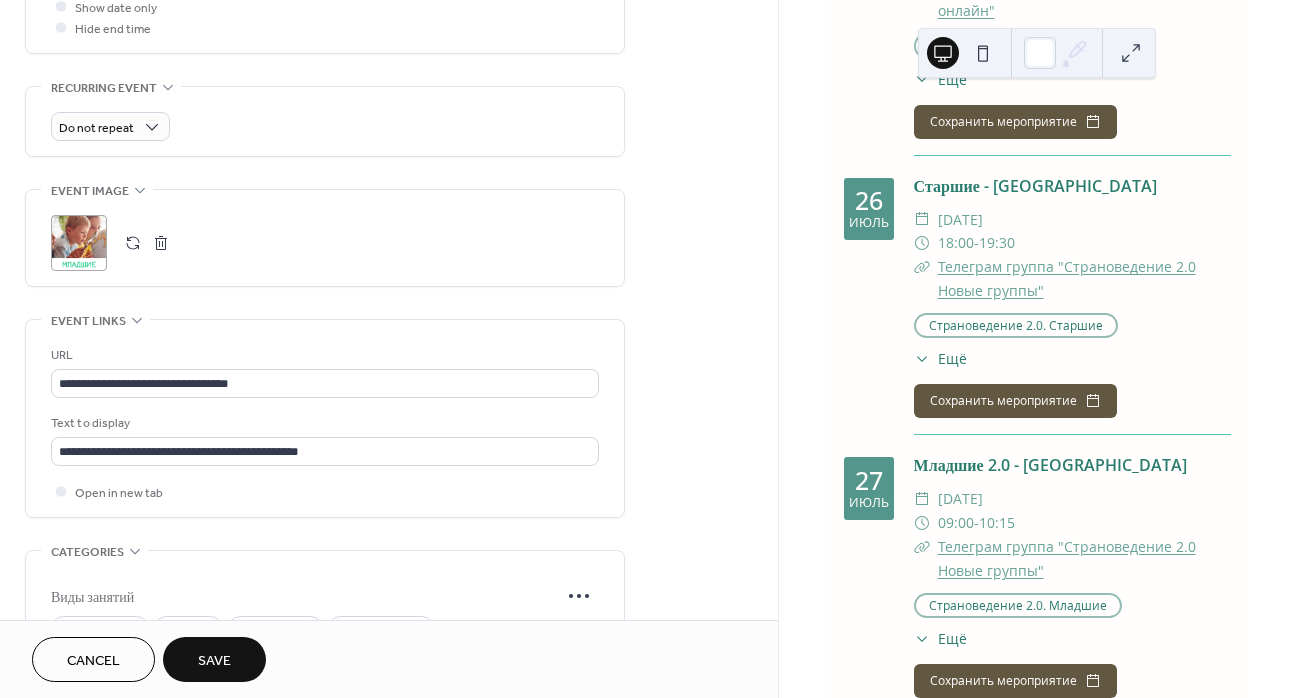 scroll, scrollTop: 1107, scrollLeft: 0, axis: vertical 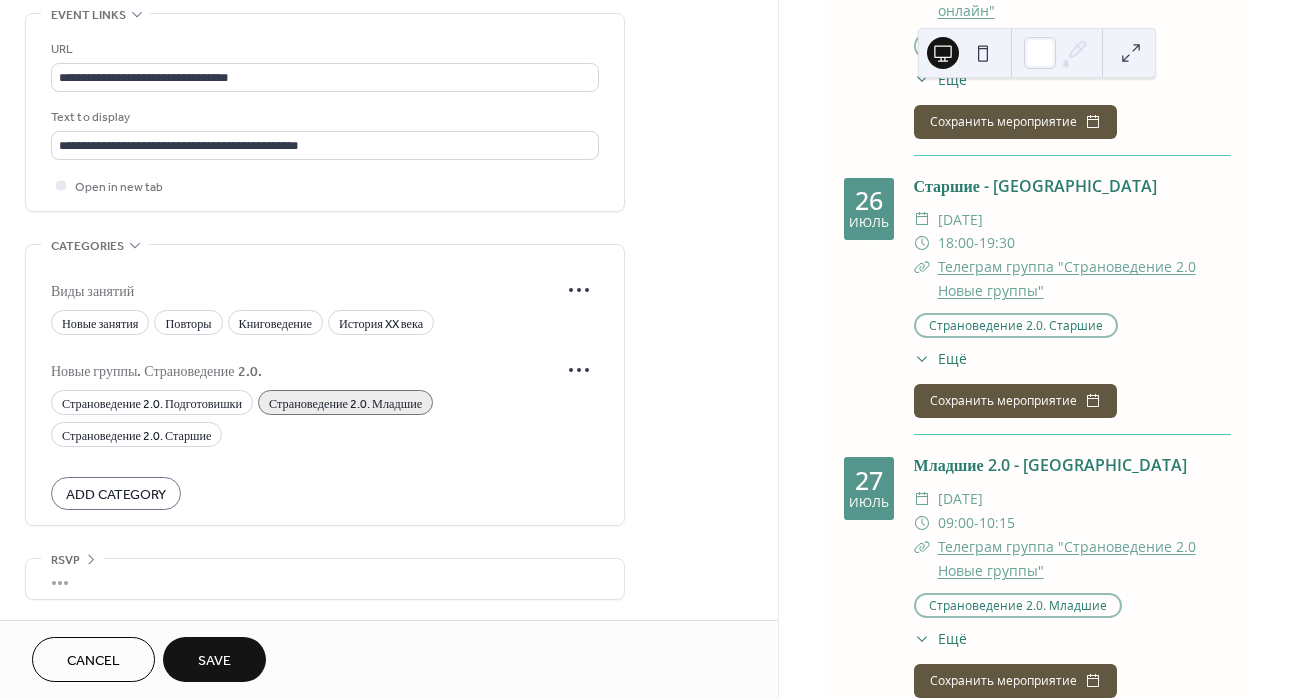 click on "Save" at bounding box center [214, 661] 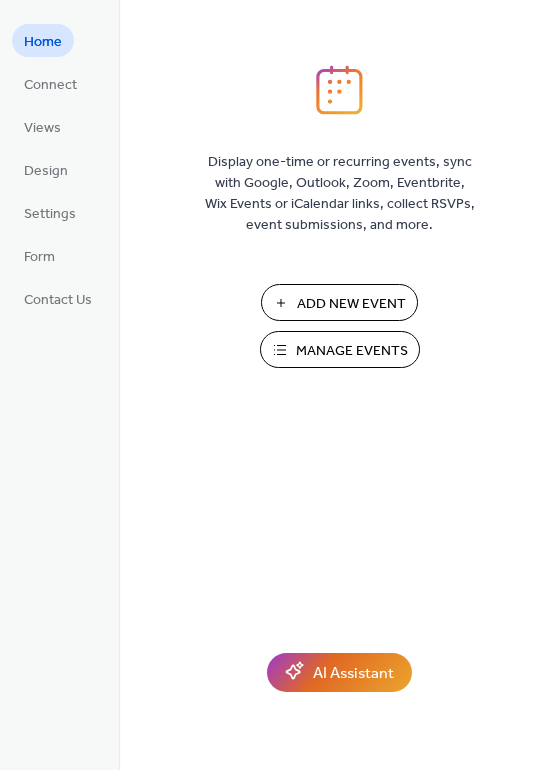 scroll, scrollTop: 0, scrollLeft: 0, axis: both 